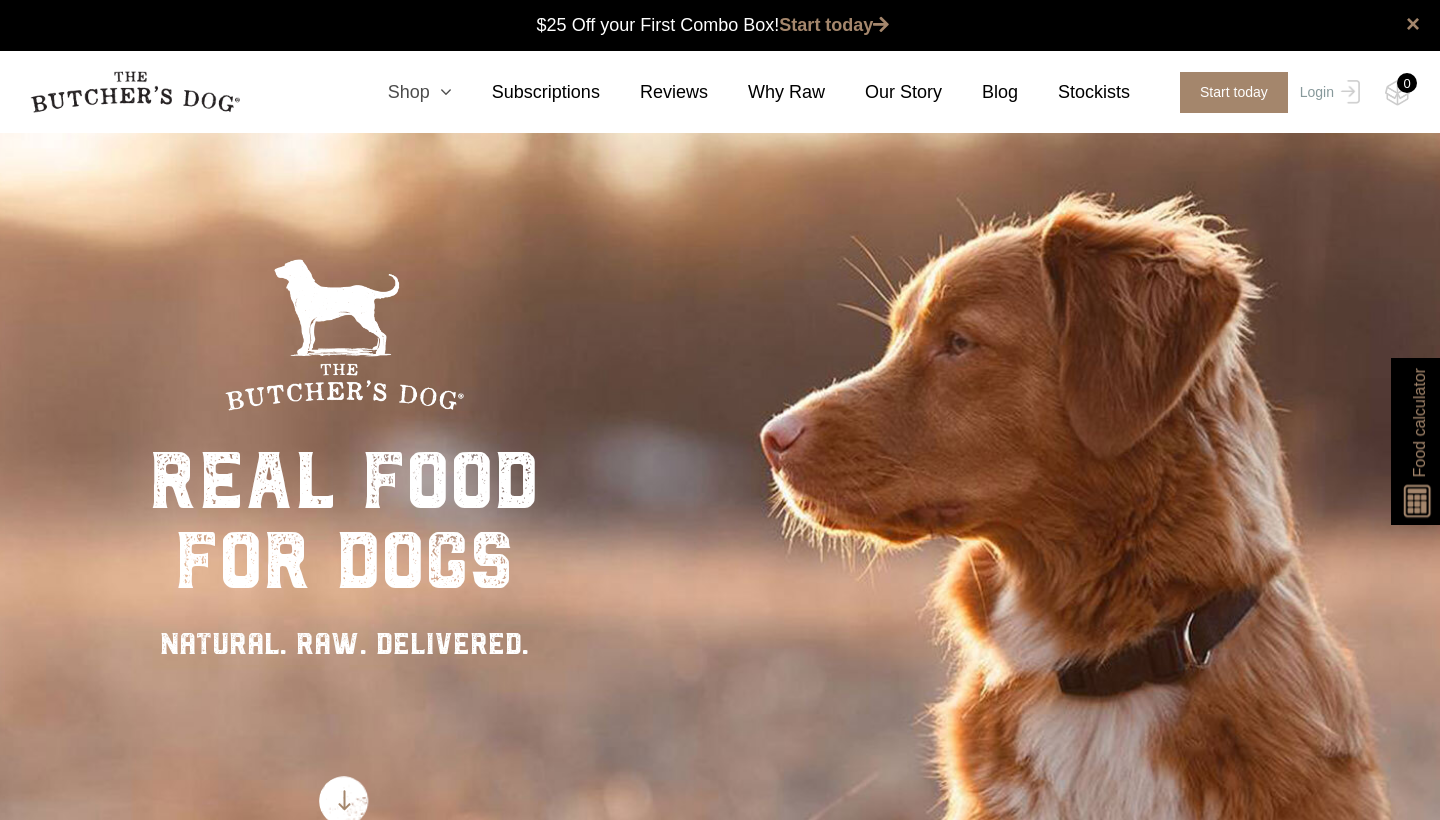 click at bounding box center (441, 92) 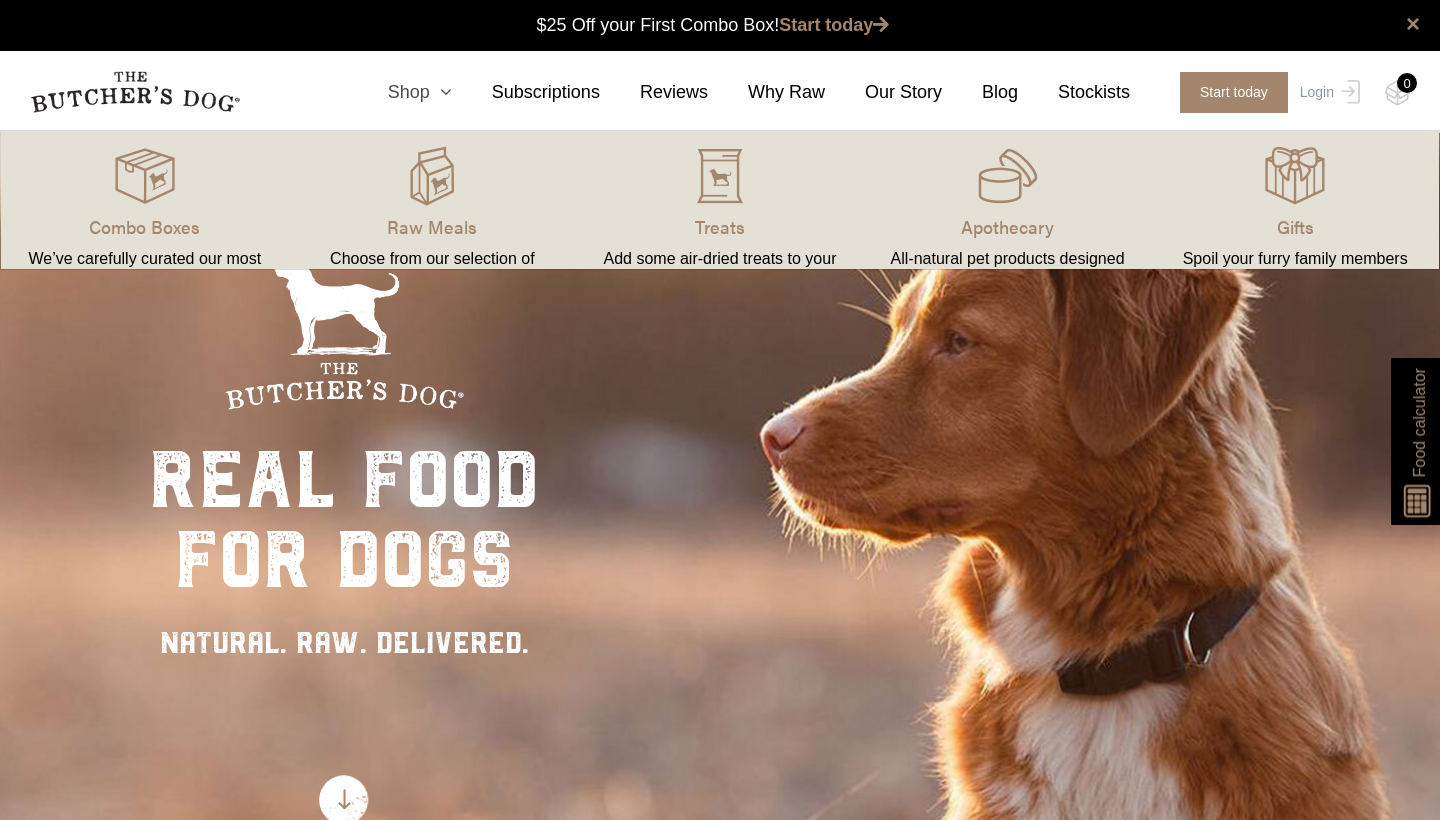 scroll, scrollTop: 1, scrollLeft: 0, axis: vertical 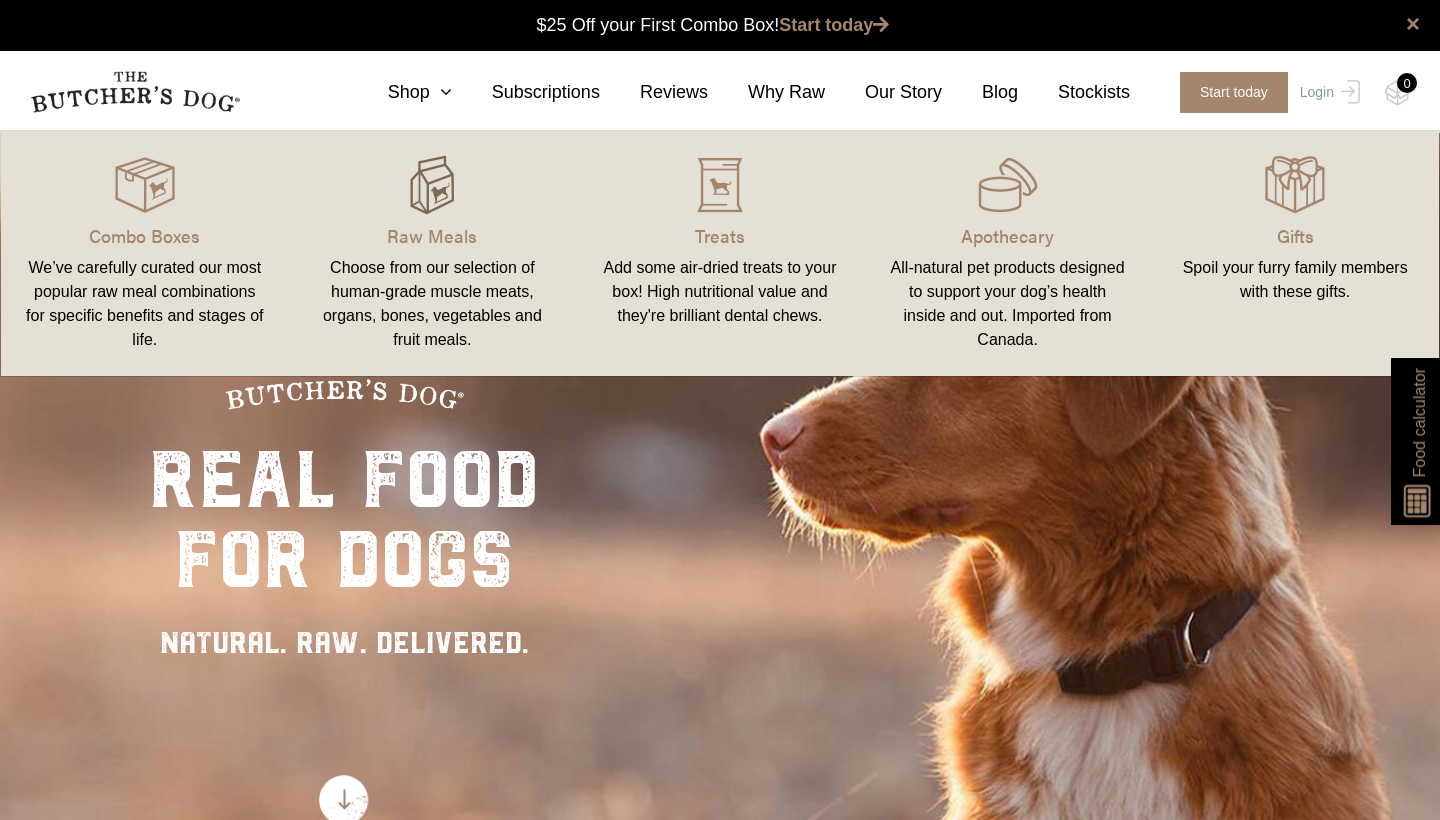 click at bounding box center [432, 185] 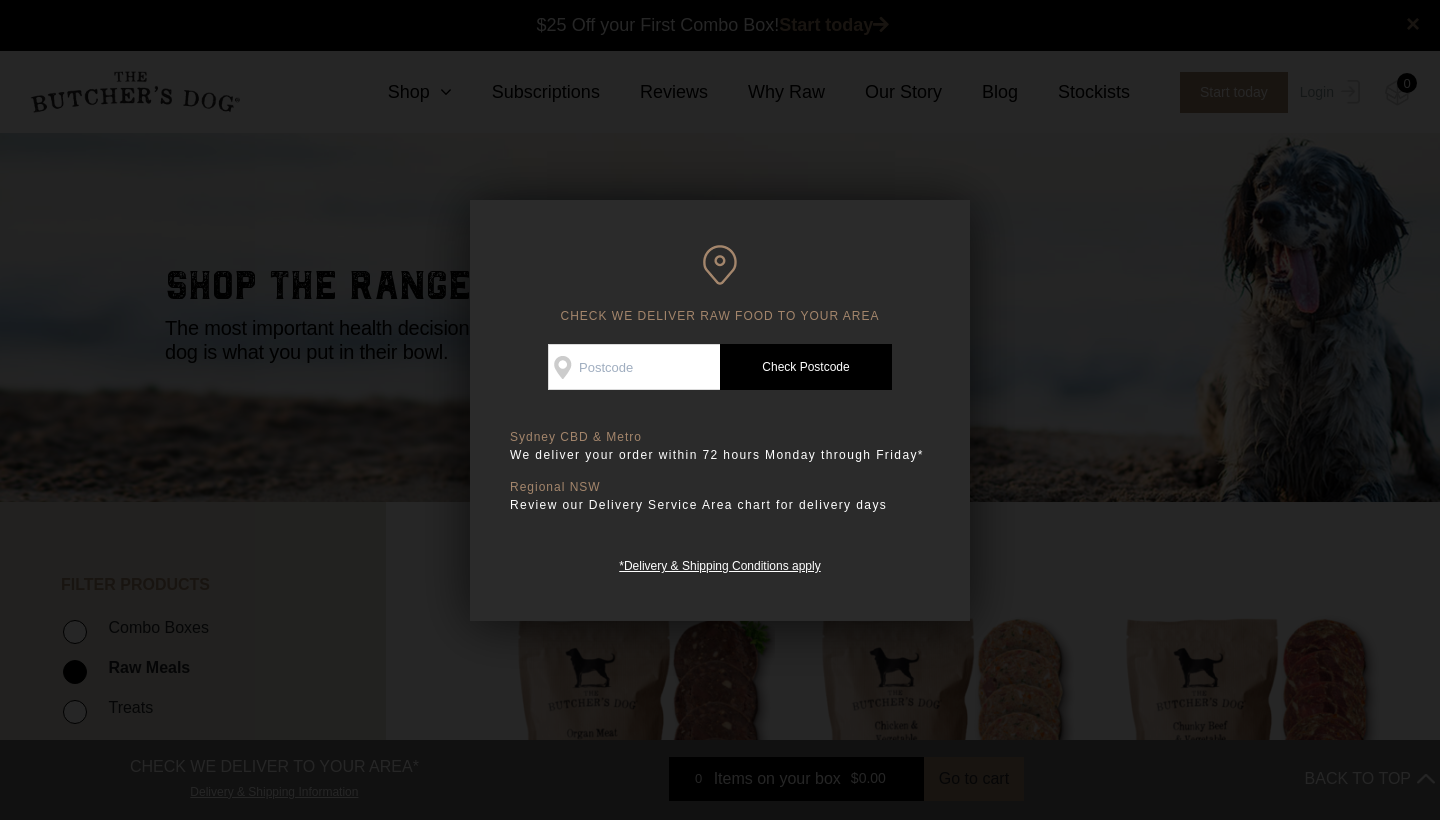 scroll, scrollTop: 0, scrollLeft: 0, axis: both 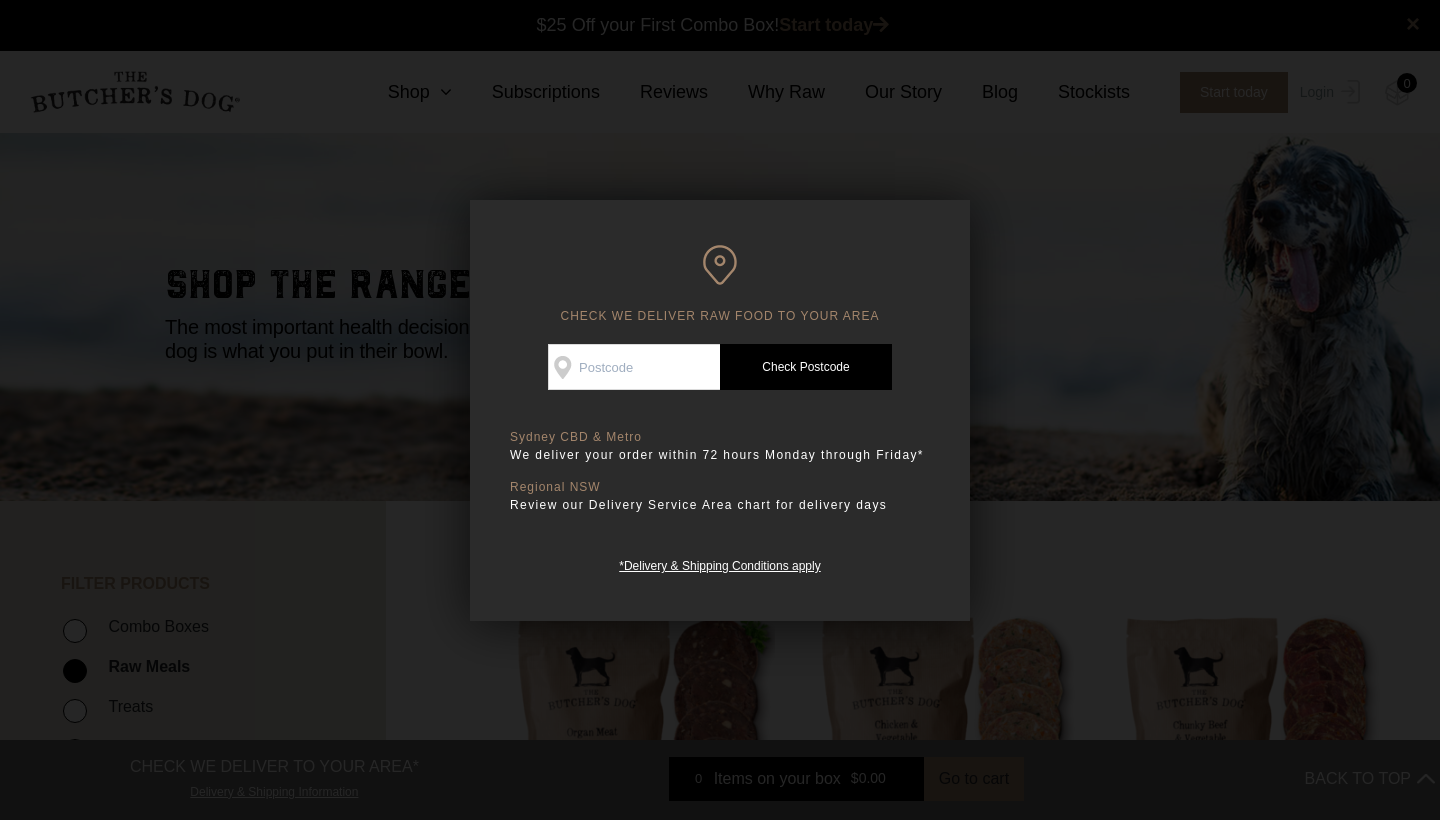click at bounding box center (720, 410) 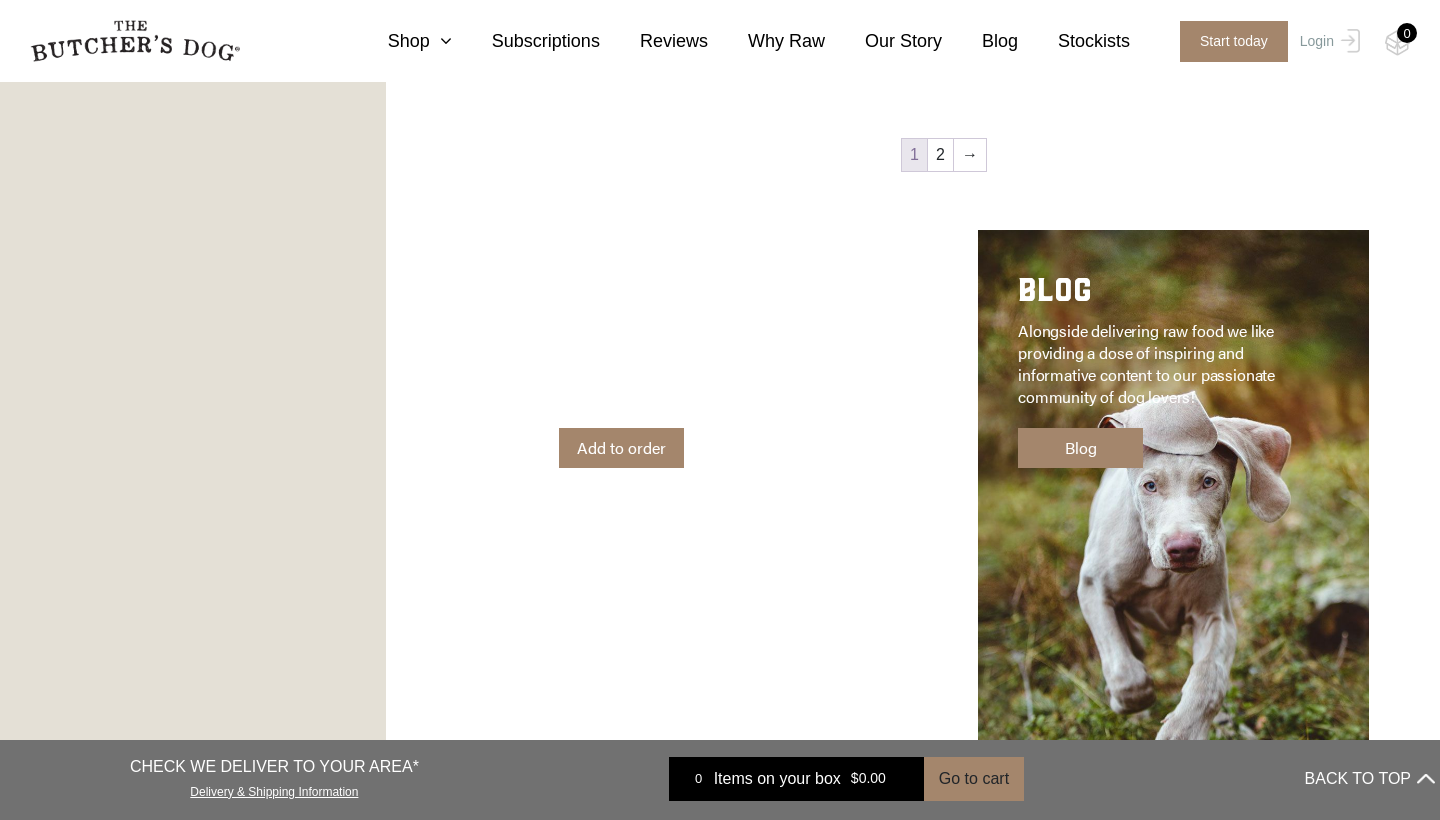 scroll, scrollTop: 2749, scrollLeft: 0, axis: vertical 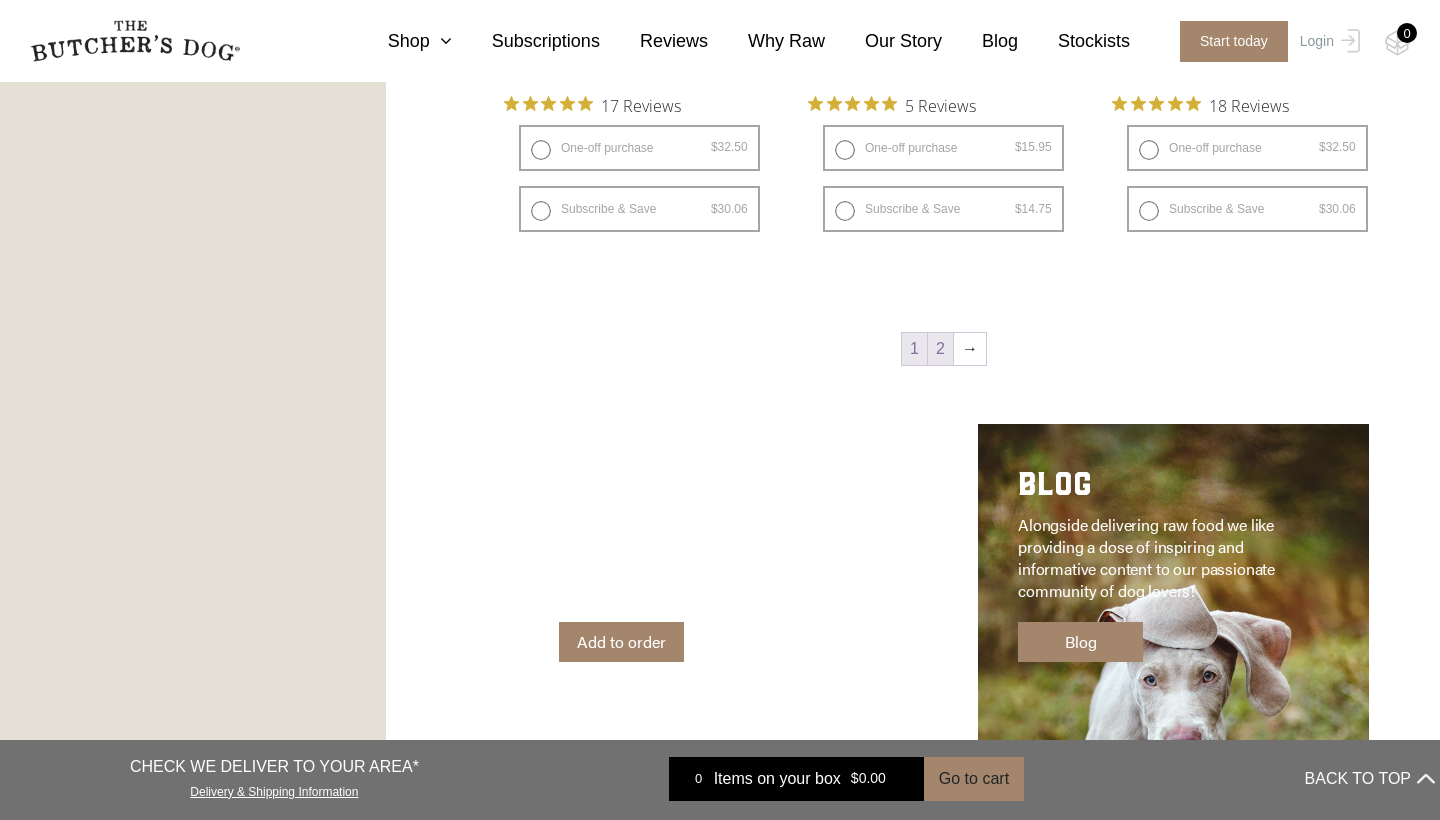 click on "2" at bounding box center [940, 349] 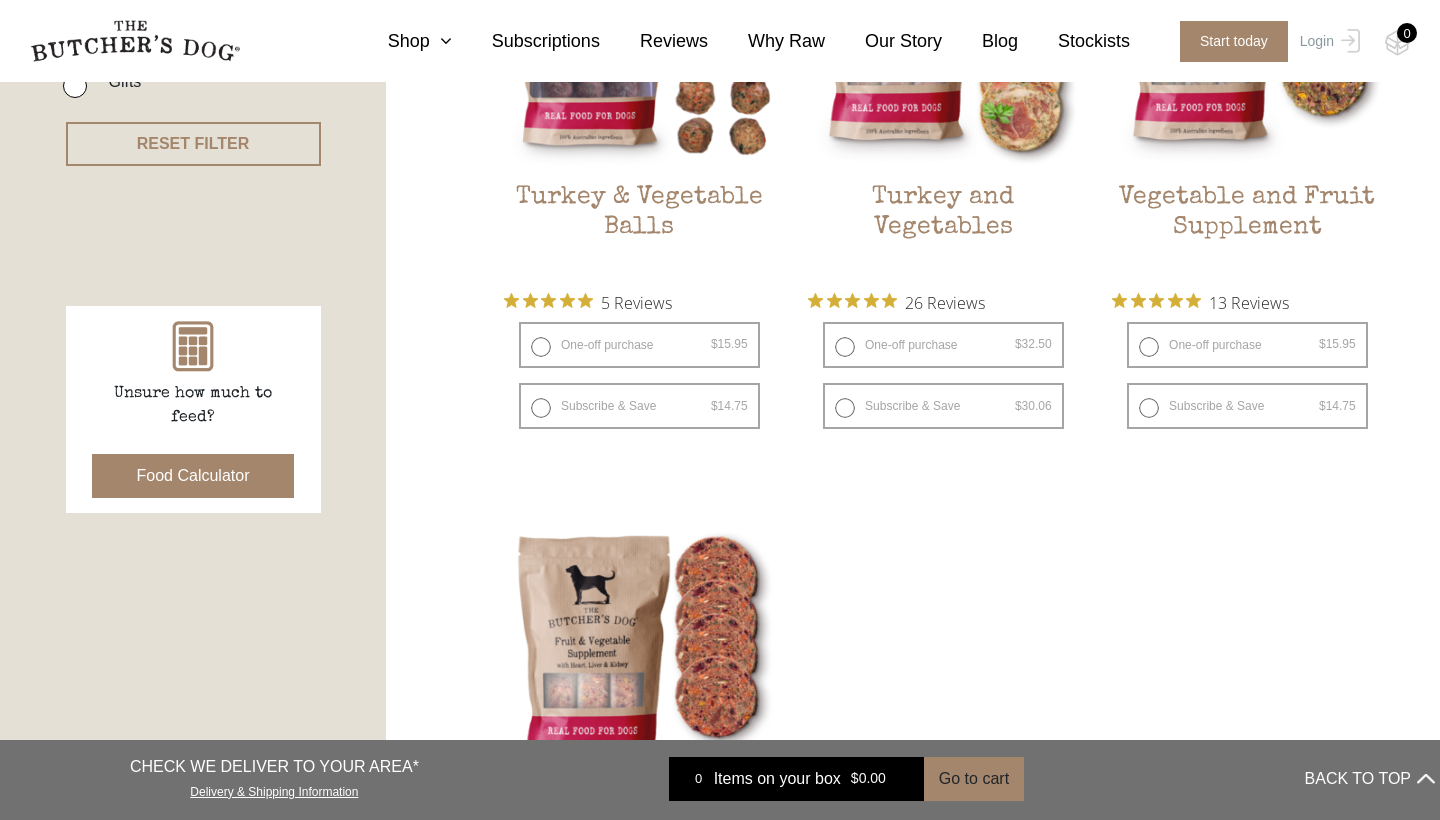 scroll, scrollTop: 1117, scrollLeft: 0, axis: vertical 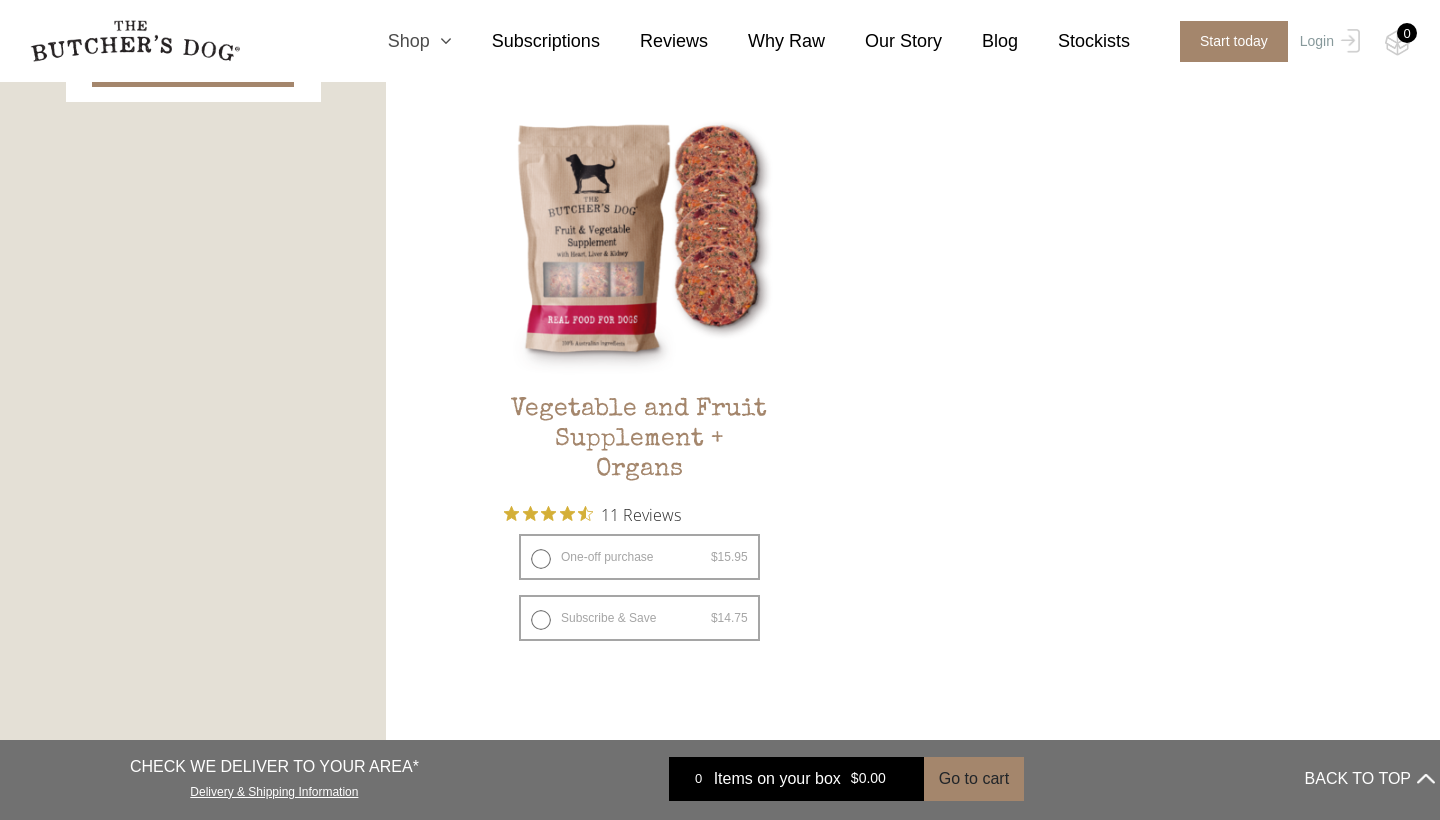click at bounding box center [441, 41] 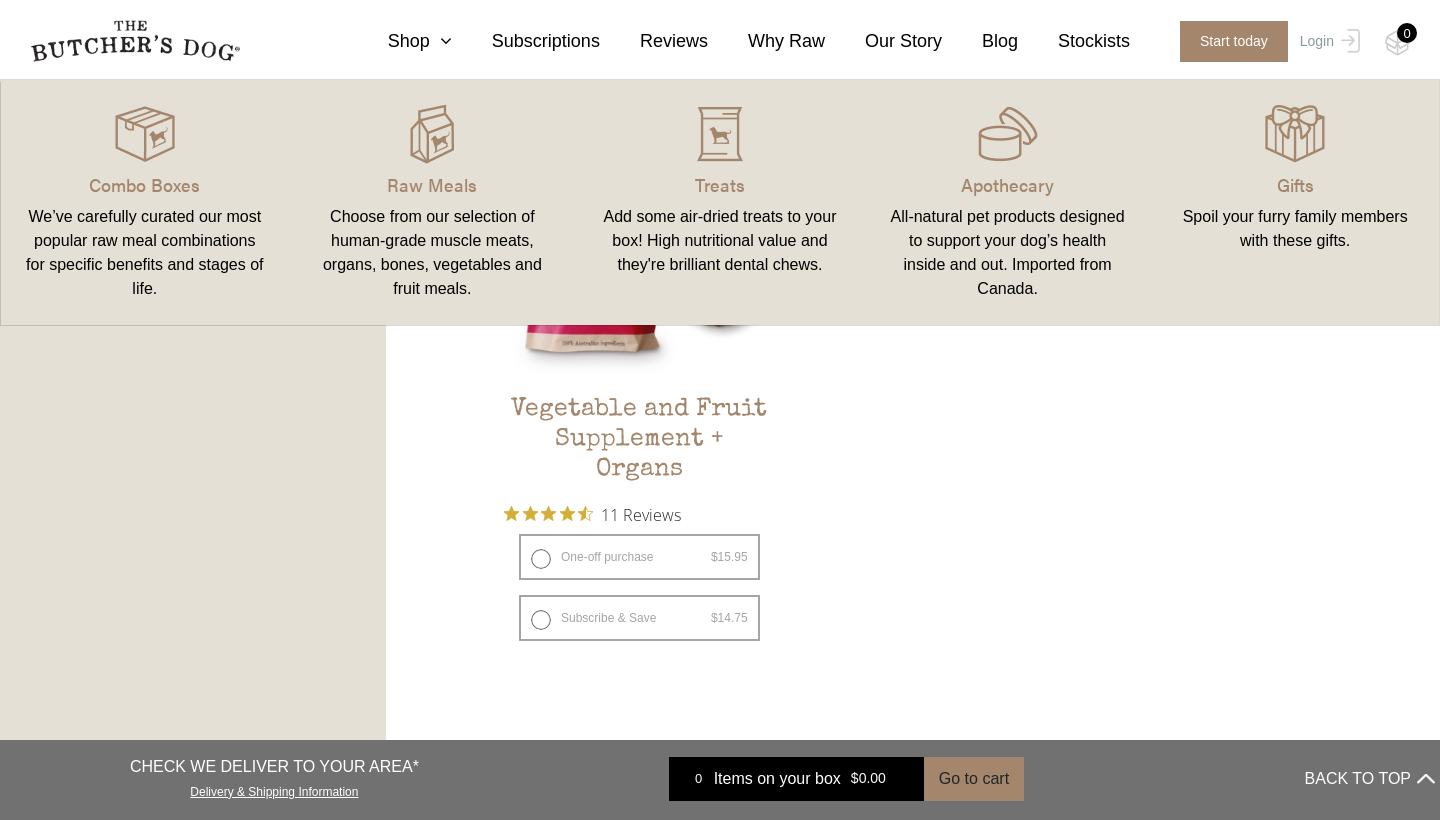 click on "FILTER PRODUCTS                                                                     -
Combo Boxes
Raw Meals
Treats" at bounding box center (193, 113) 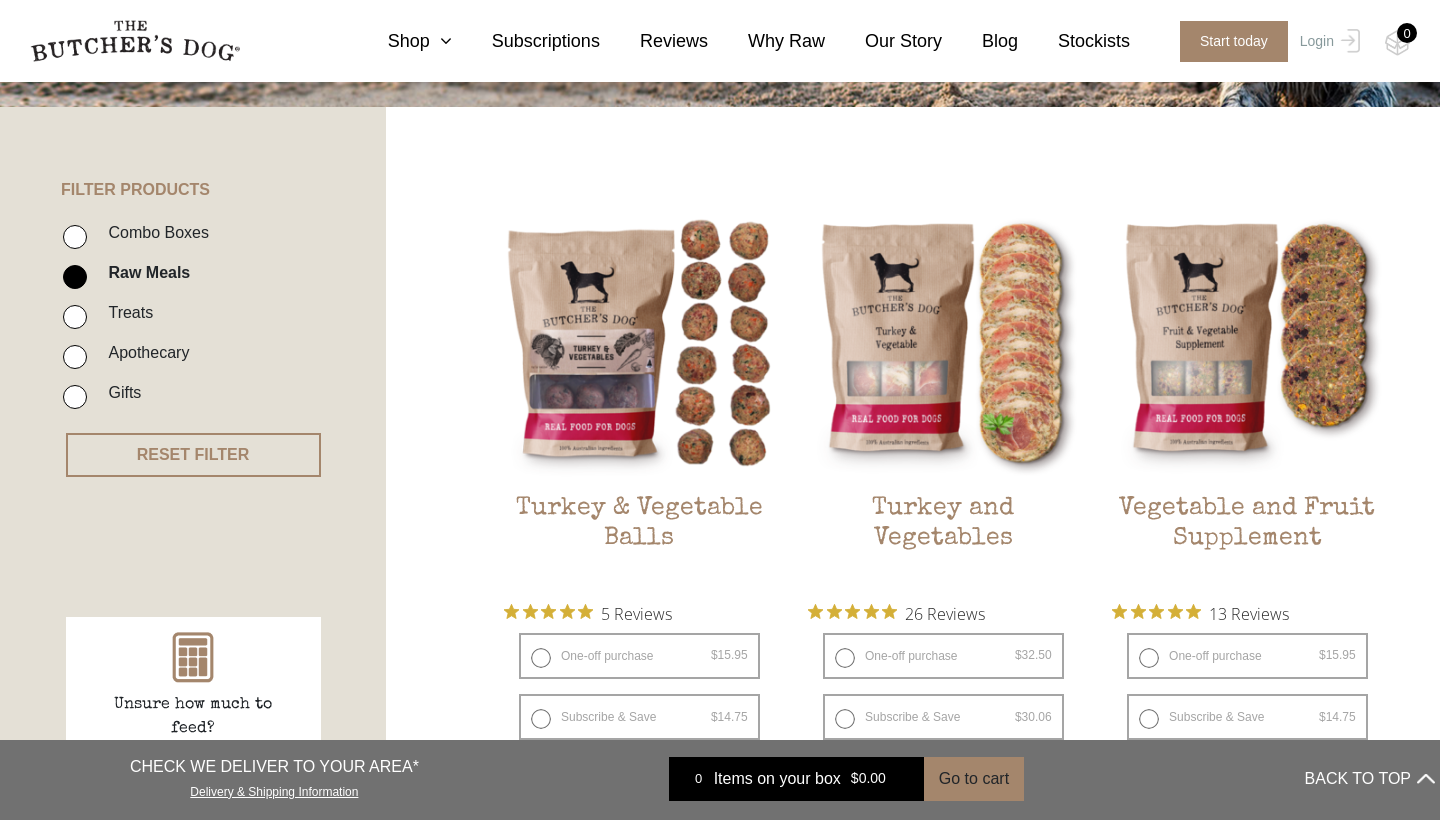 scroll, scrollTop: 429, scrollLeft: 0, axis: vertical 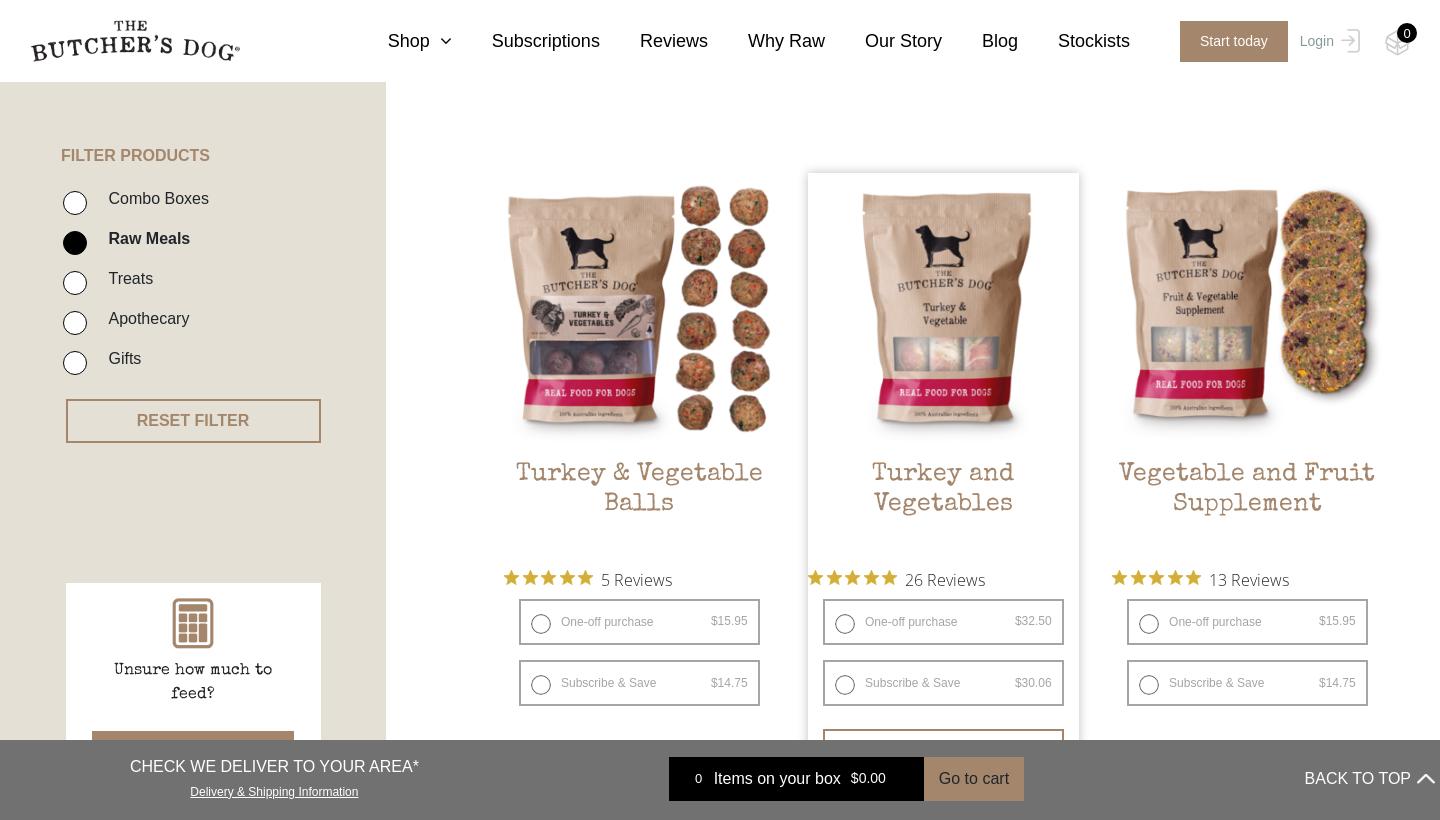 click on "Turkey and Vegetables" at bounding box center (943, 507) 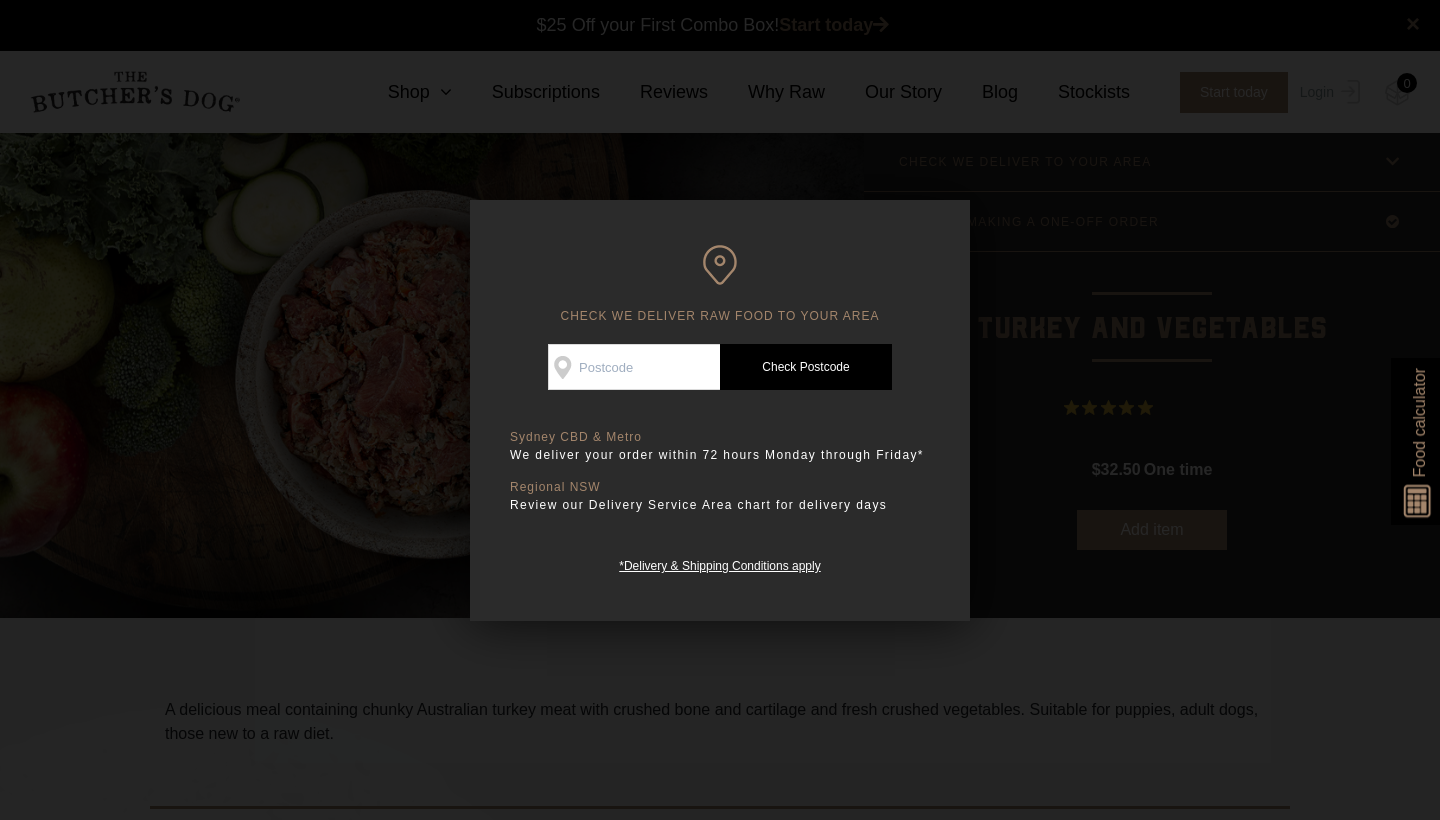 scroll, scrollTop: 0, scrollLeft: 0, axis: both 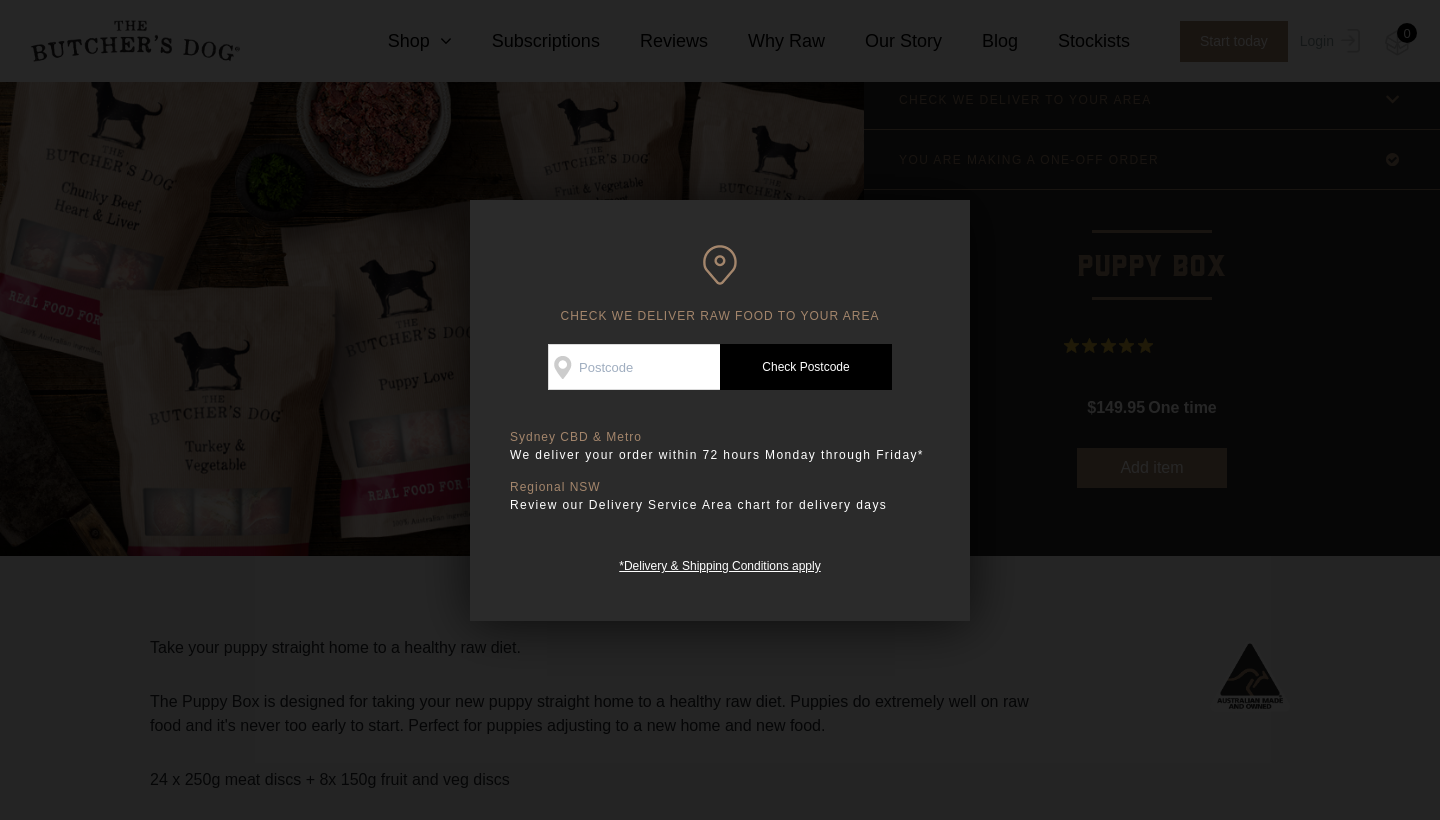 click at bounding box center [720, 410] 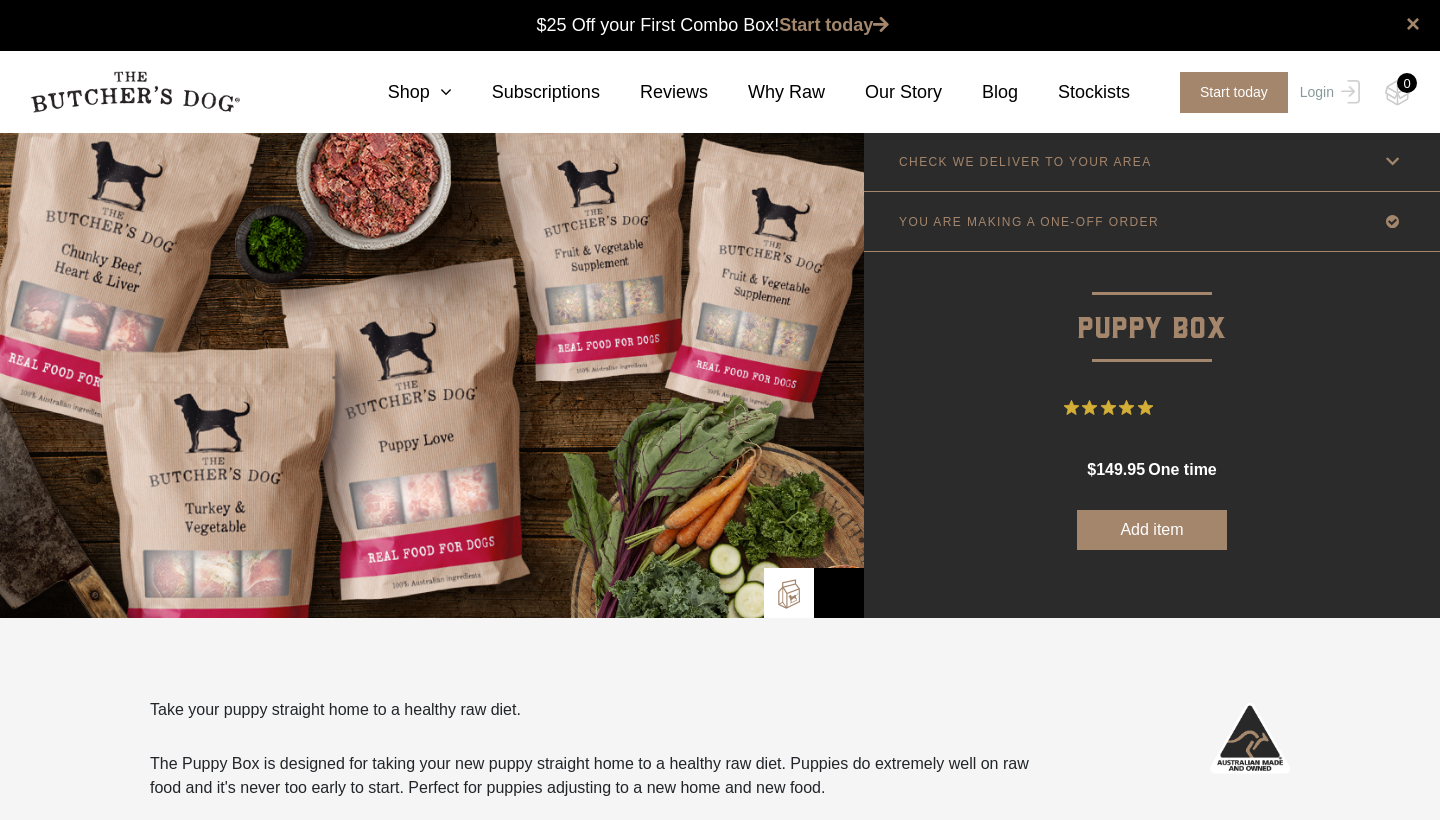 scroll, scrollTop: 0, scrollLeft: 0, axis: both 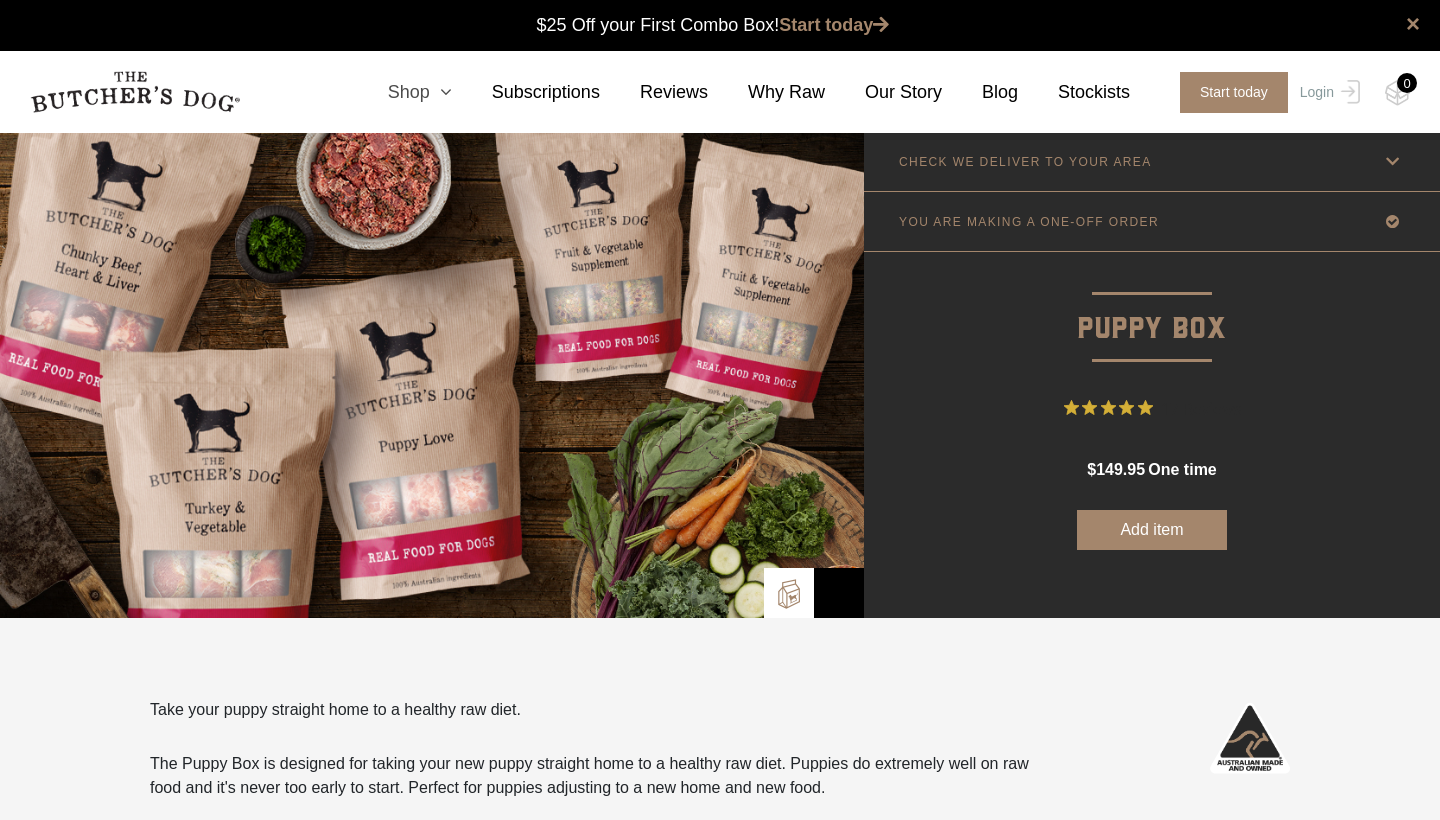 click at bounding box center (441, 92) 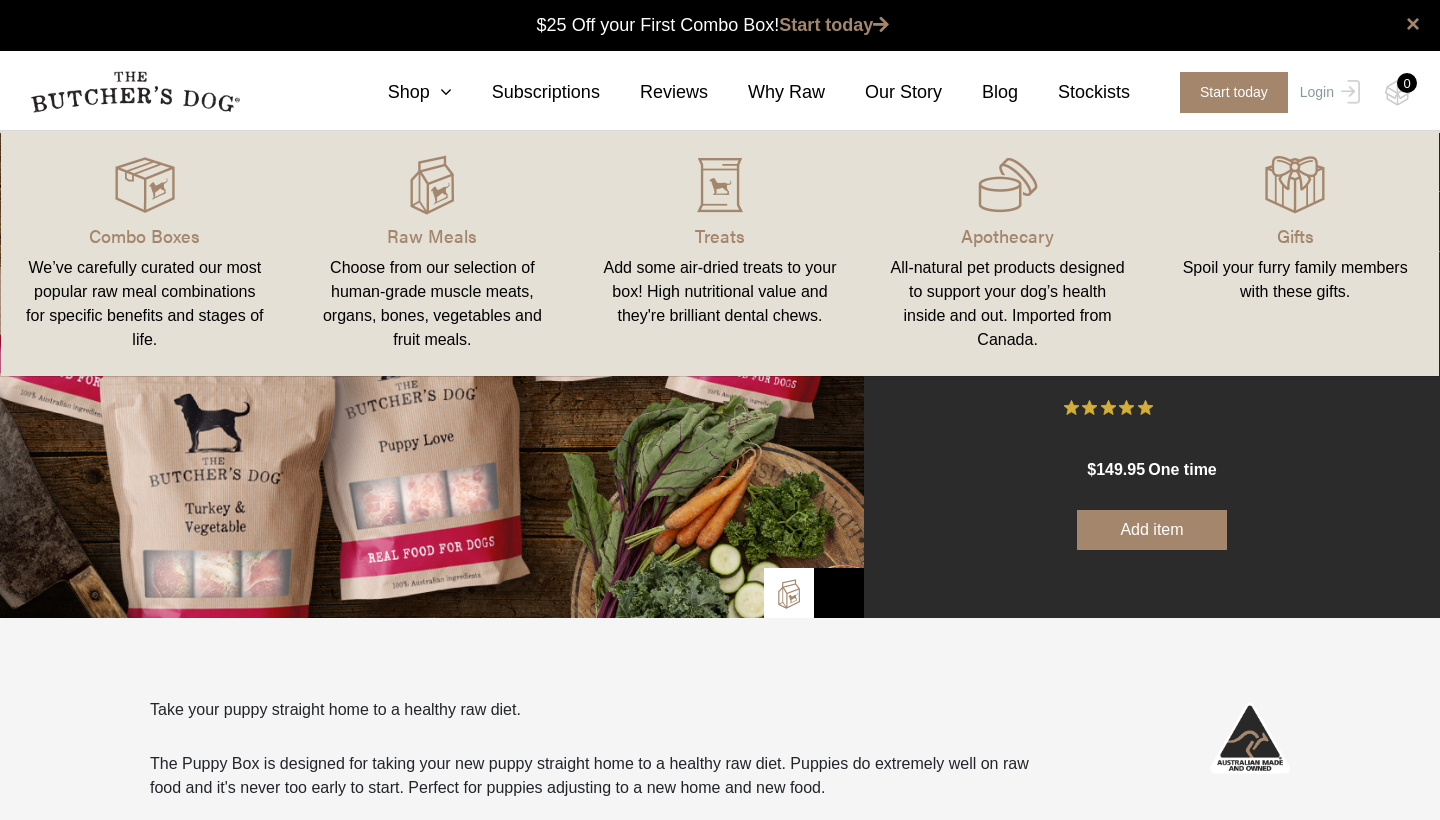click on "Take your puppy straight home to a healthy raw diet.					 The Puppy Box is designed for taking your new puppy straight home to a healthy raw diet. Puppies do extremely well on raw food and it's never too early to start. Perfect for puppies adjusting to a new home and new food.
24 x 250g meat discs + 8x 150g fruit and veg discs" at bounding box center (606, 776) 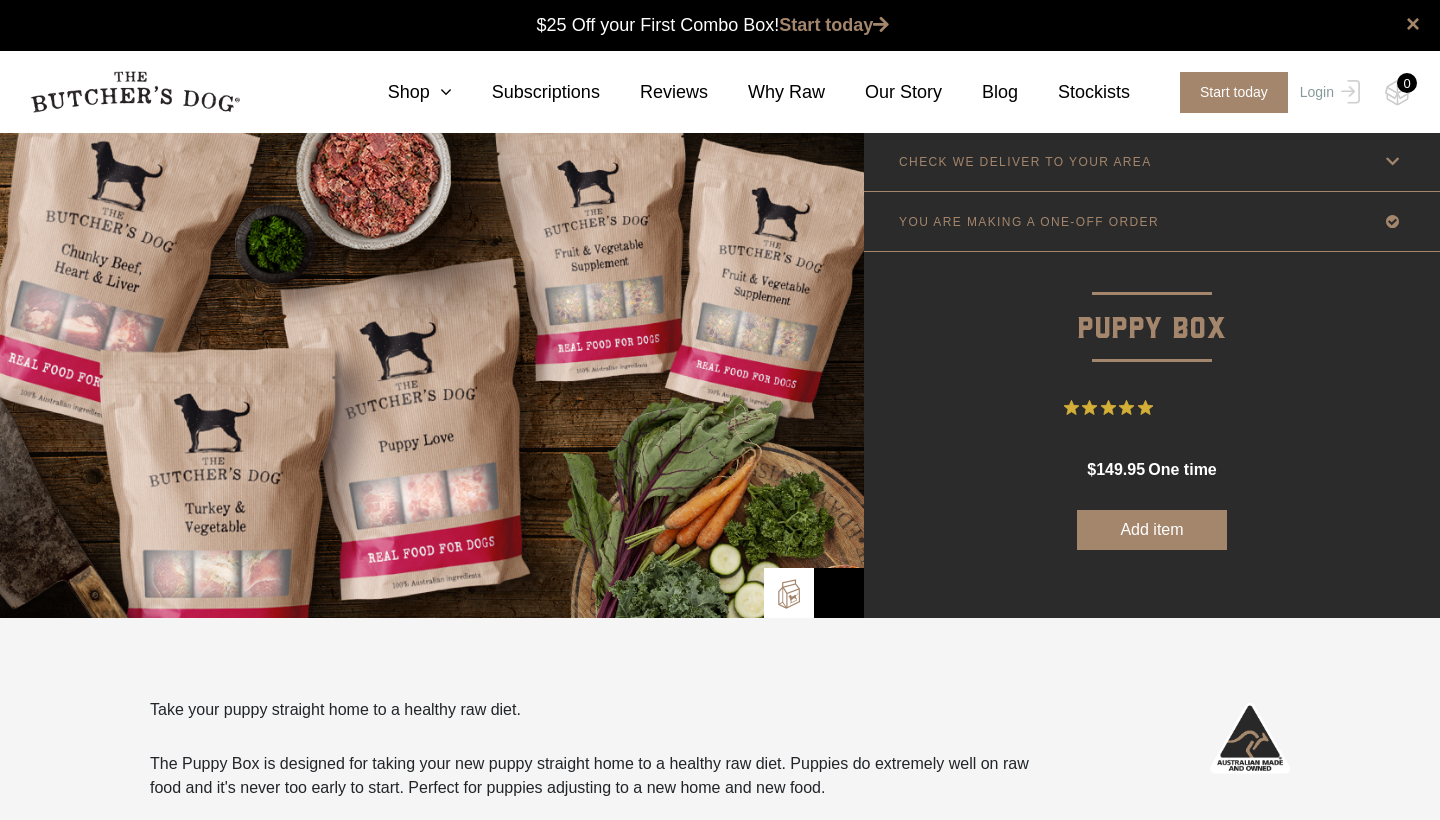 scroll, scrollTop: 0, scrollLeft: 0, axis: both 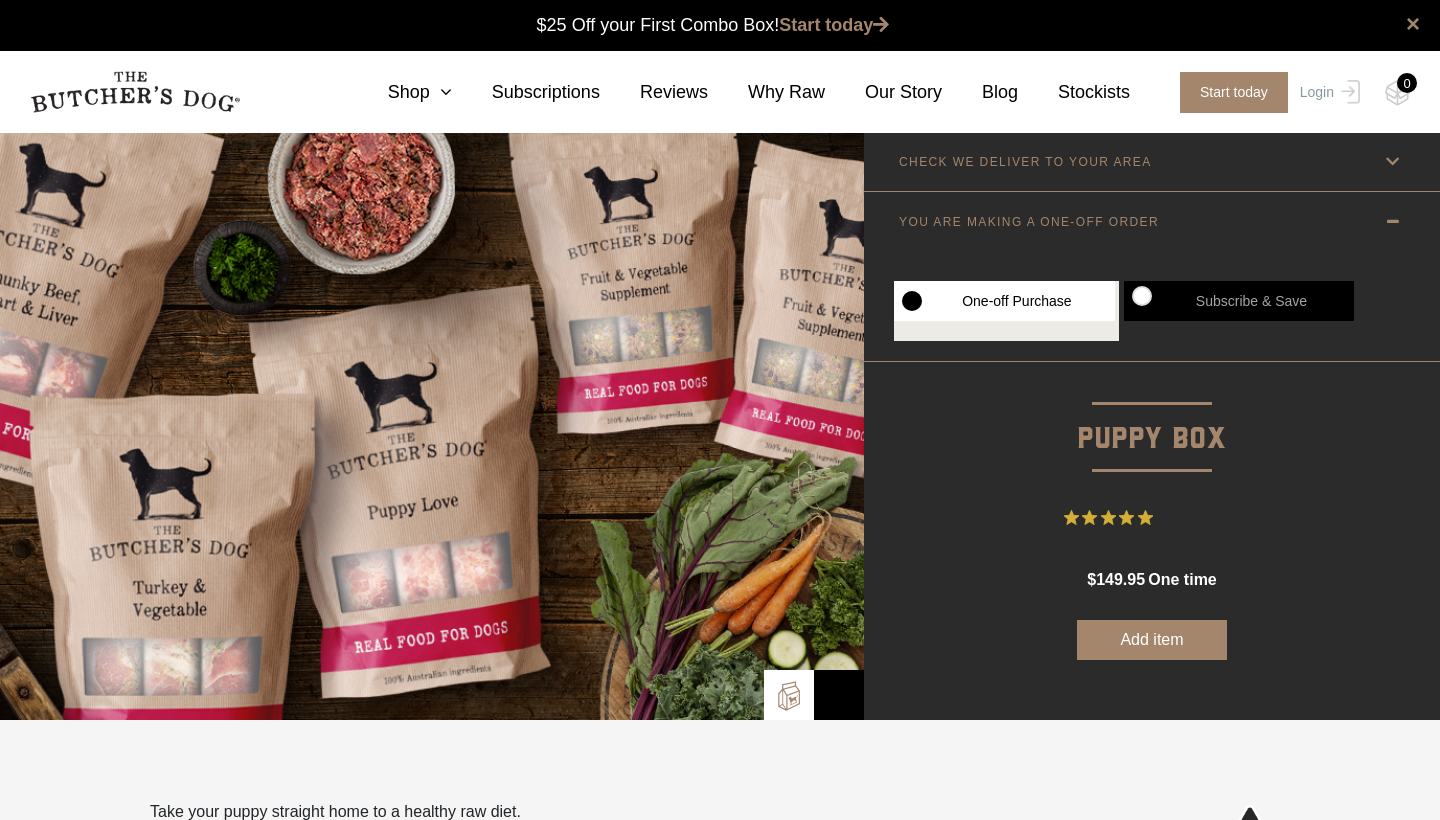 click on "Subscribe & Save" at bounding box center (1239, 301) 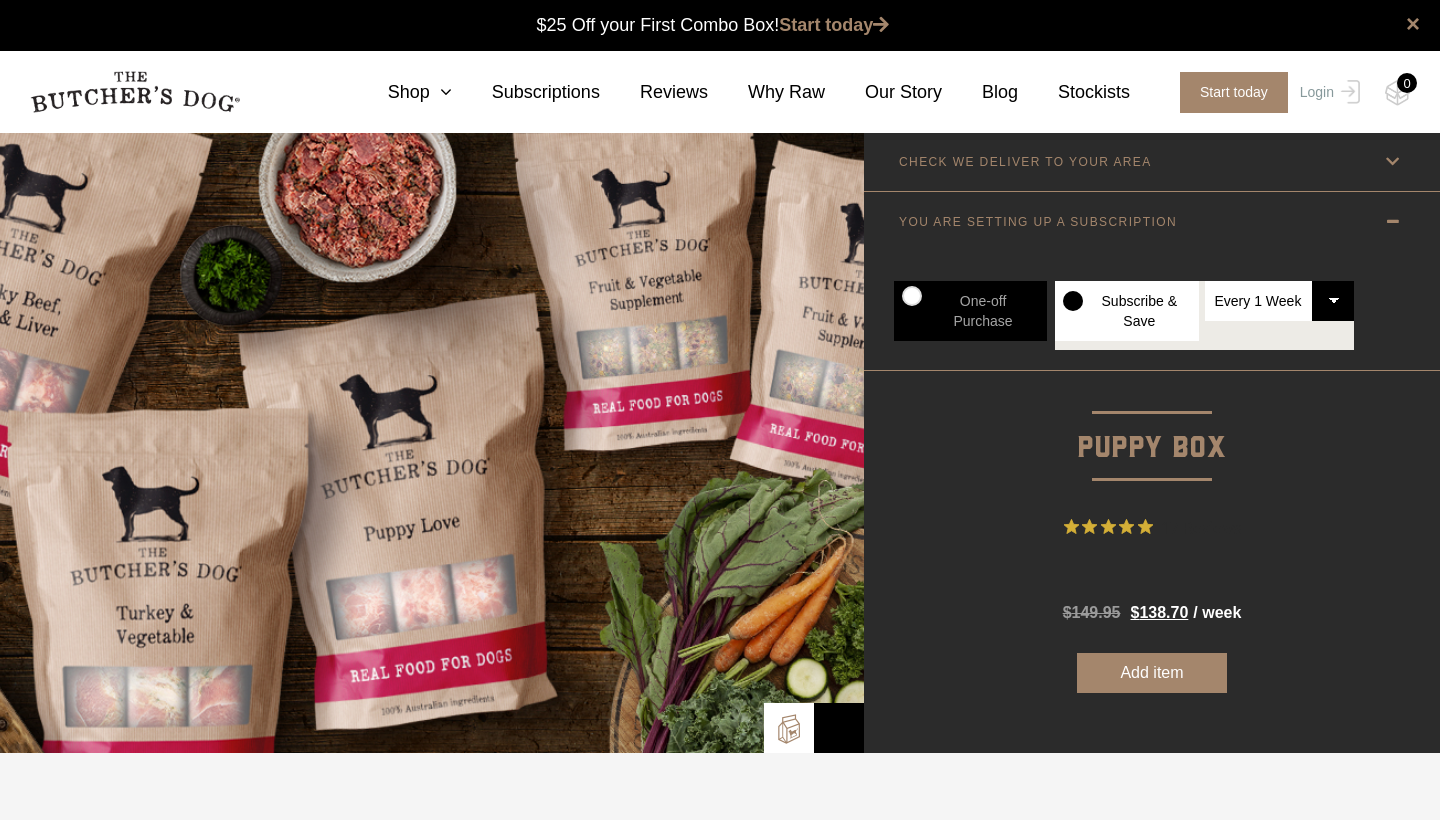 select on "6_week" 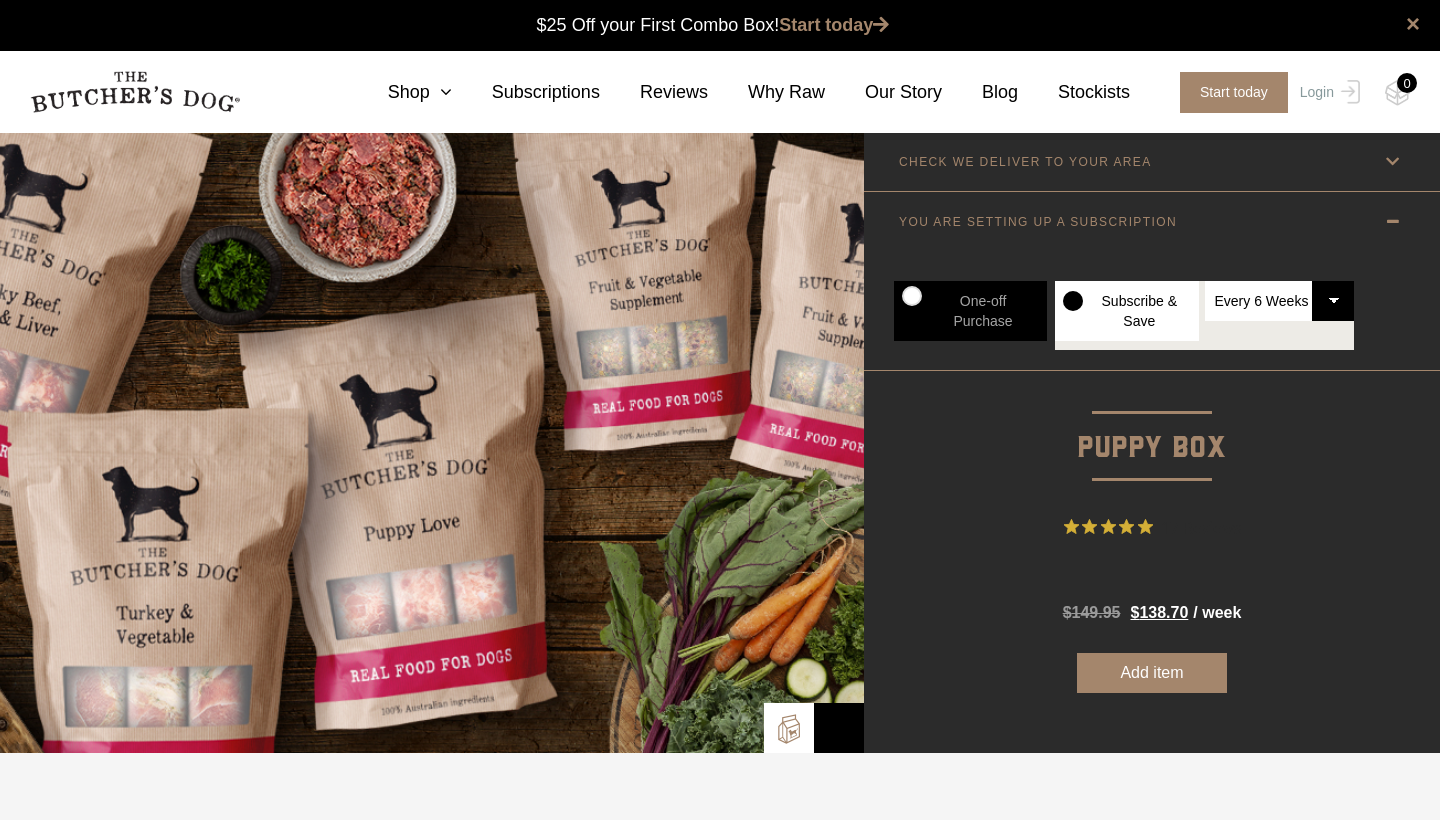 radio on "true" 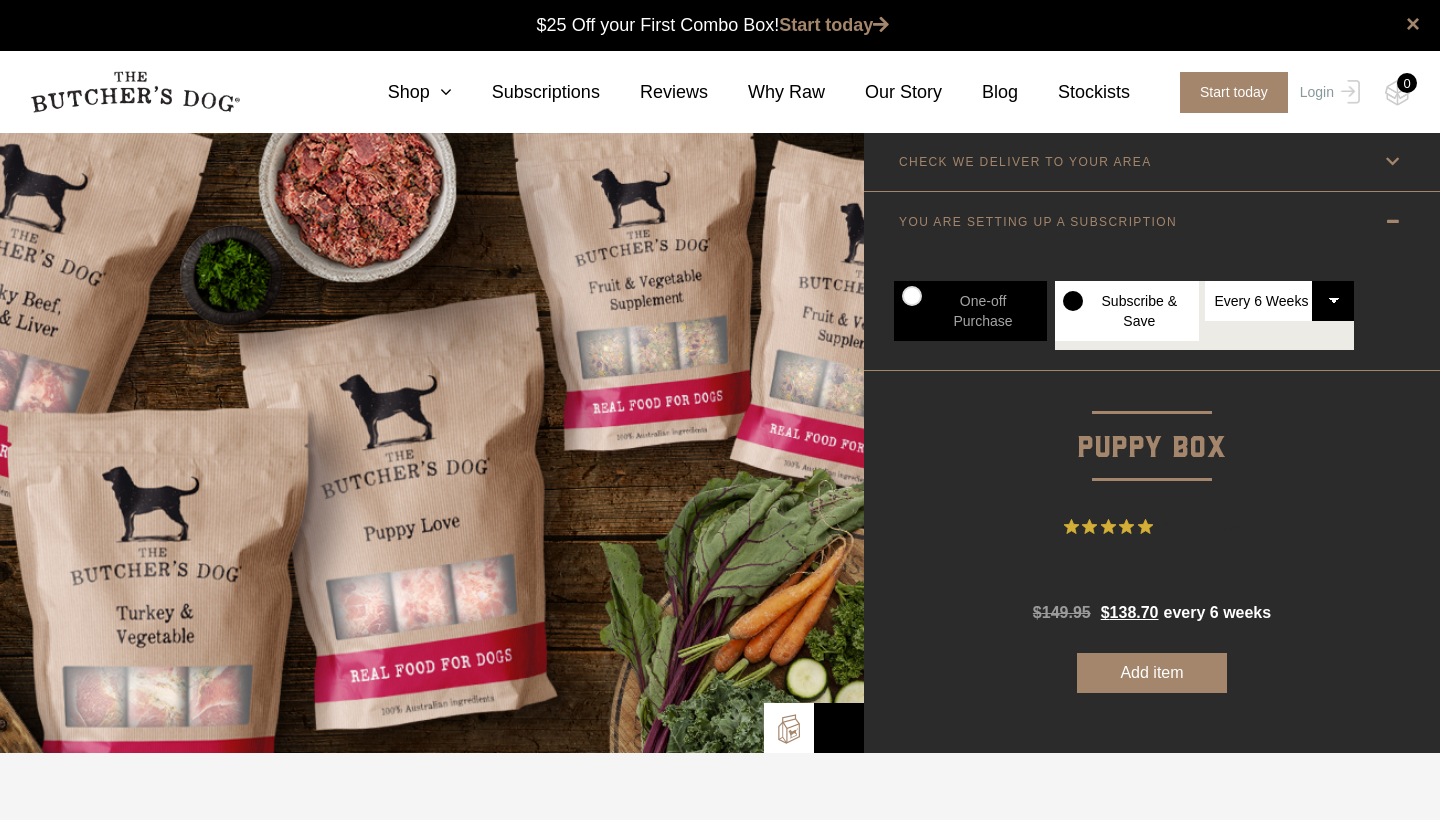 click at bounding box center (1392, 221) 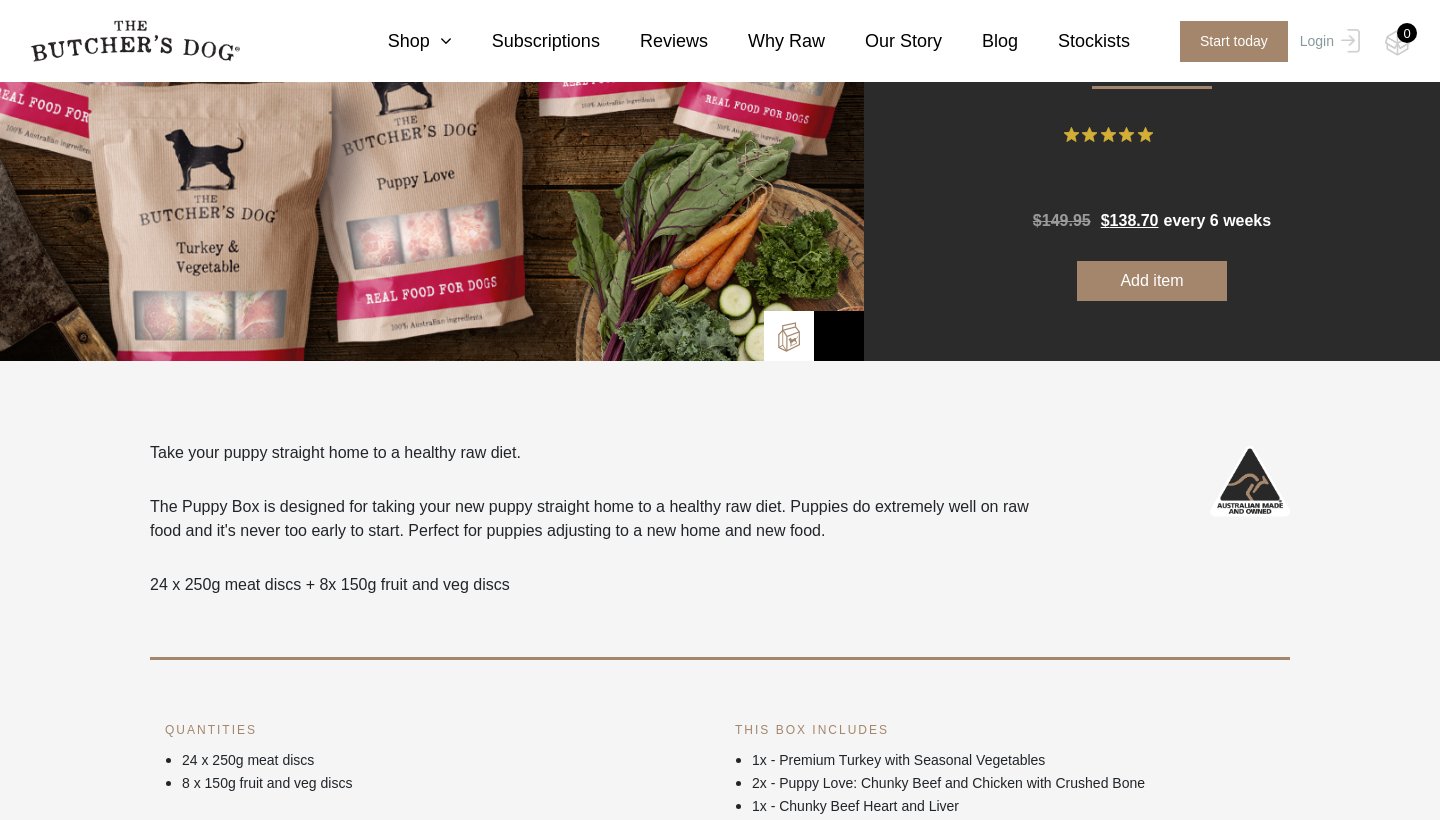 scroll, scrollTop: 156, scrollLeft: 0, axis: vertical 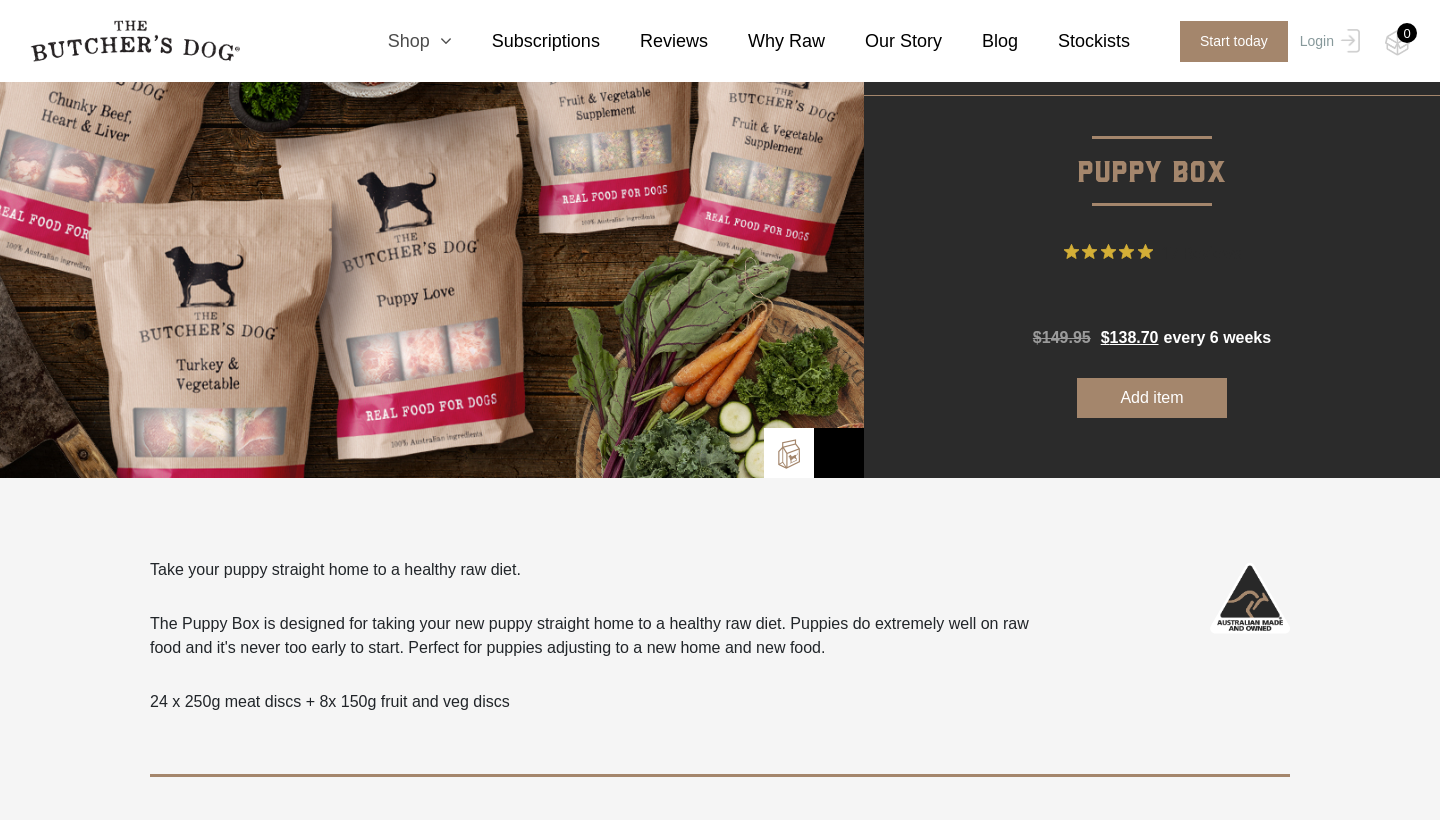 click at bounding box center (441, 41) 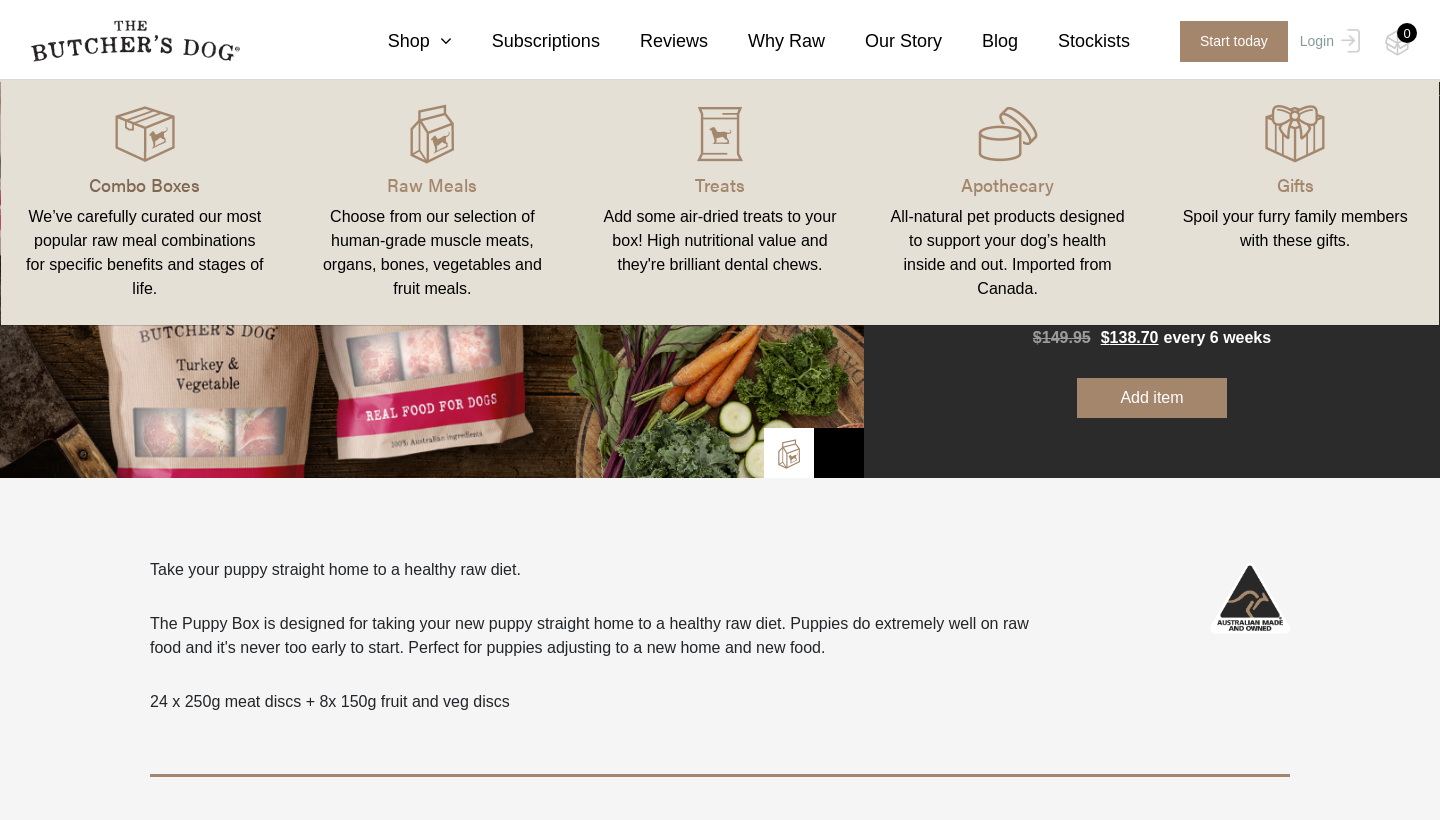 click on "Combo Boxes" at bounding box center [145, 184] 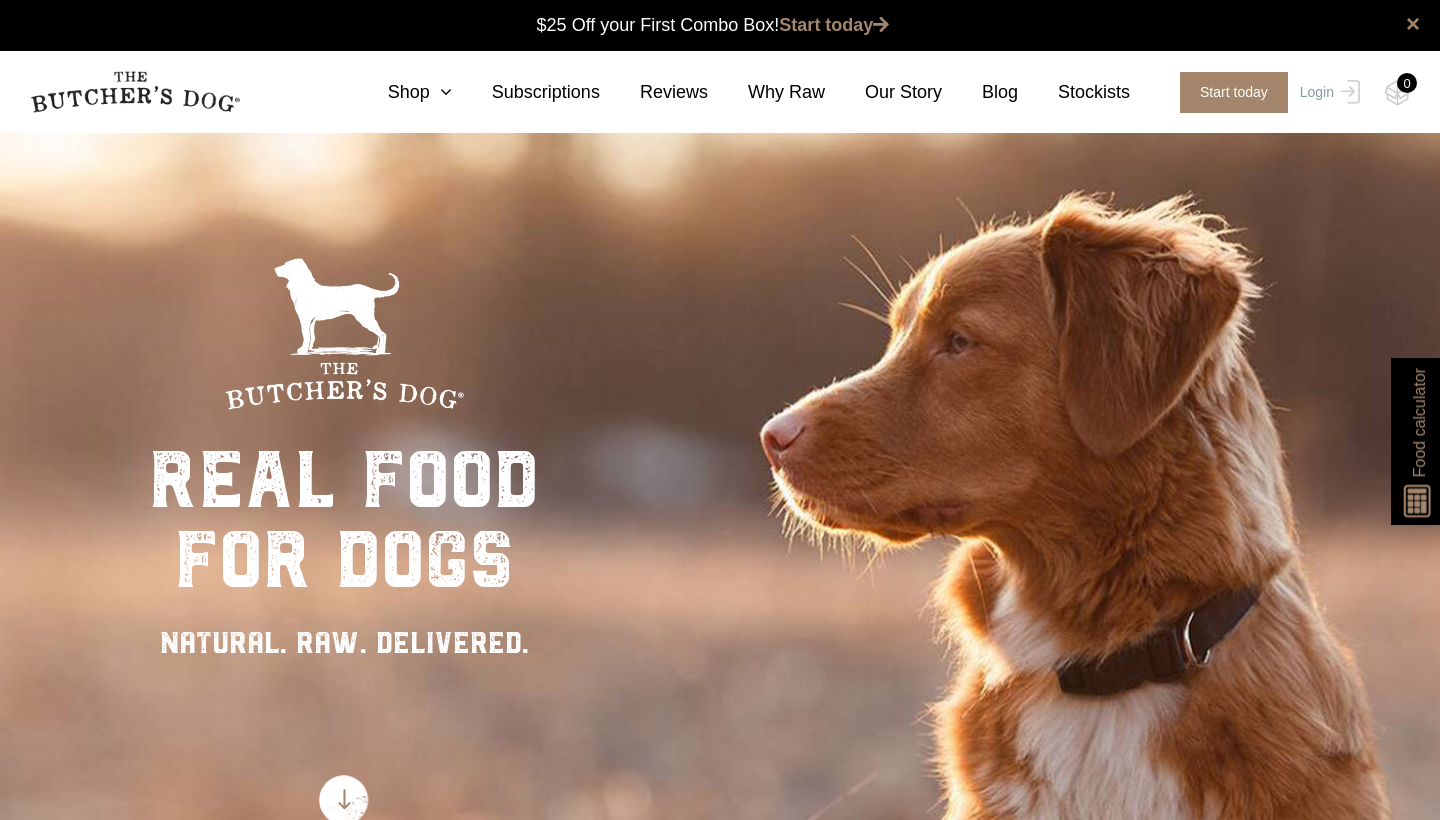 scroll, scrollTop: 1, scrollLeft: 0, axis: vertical 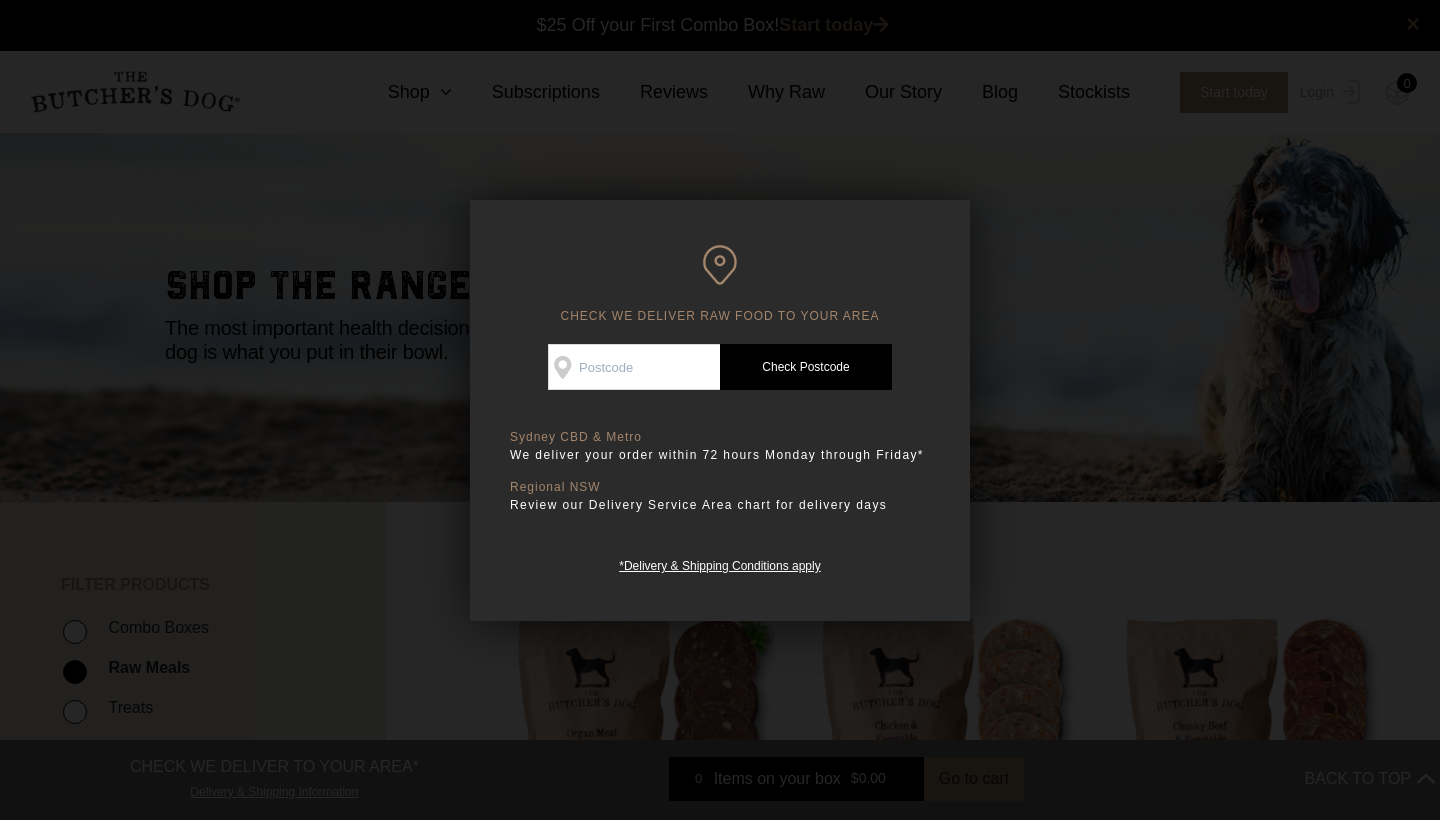 click at bounding box center (720, 410) 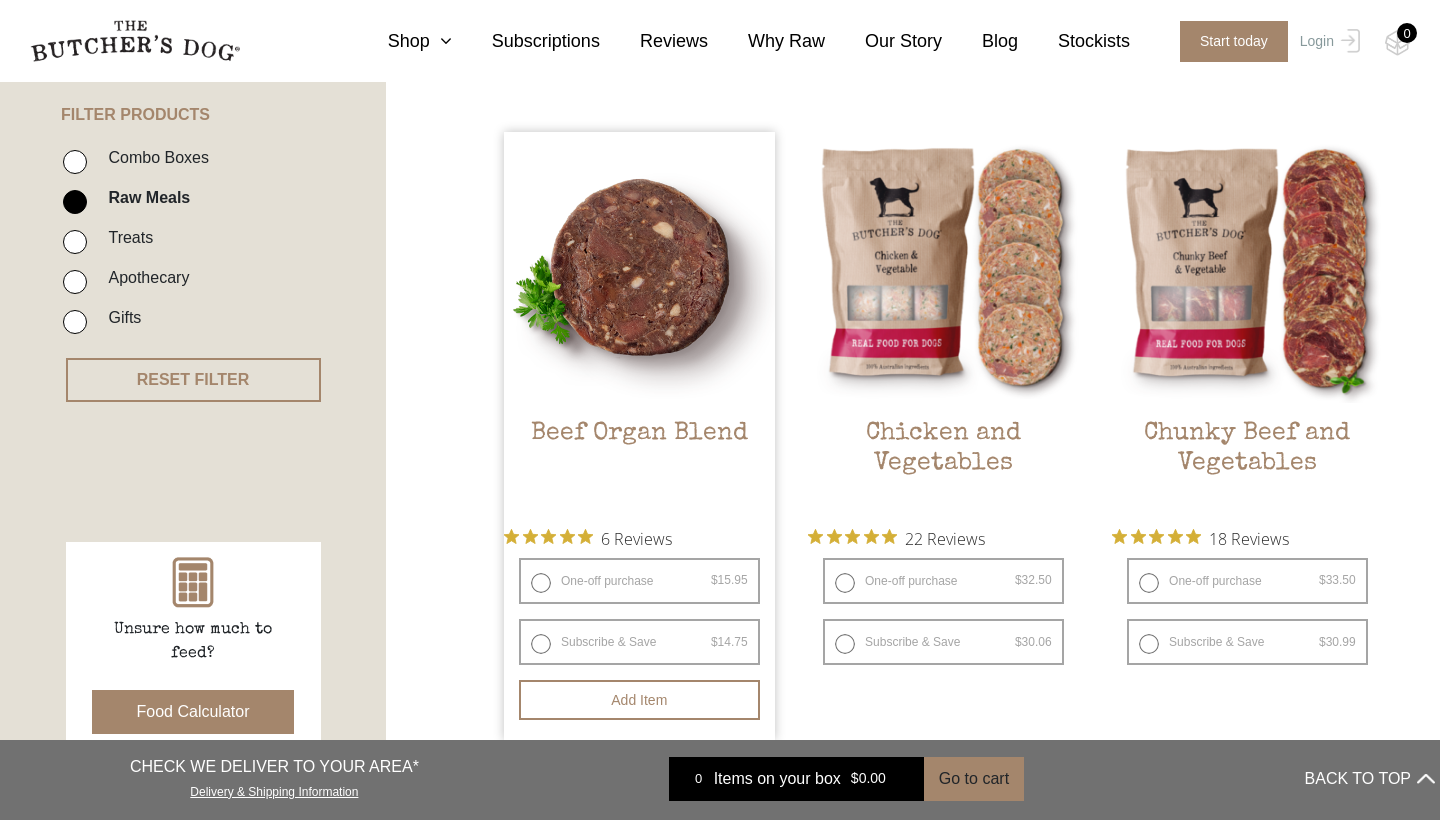 scroll, scrollTop: 561, scrollLeft: 0, axis: vertical 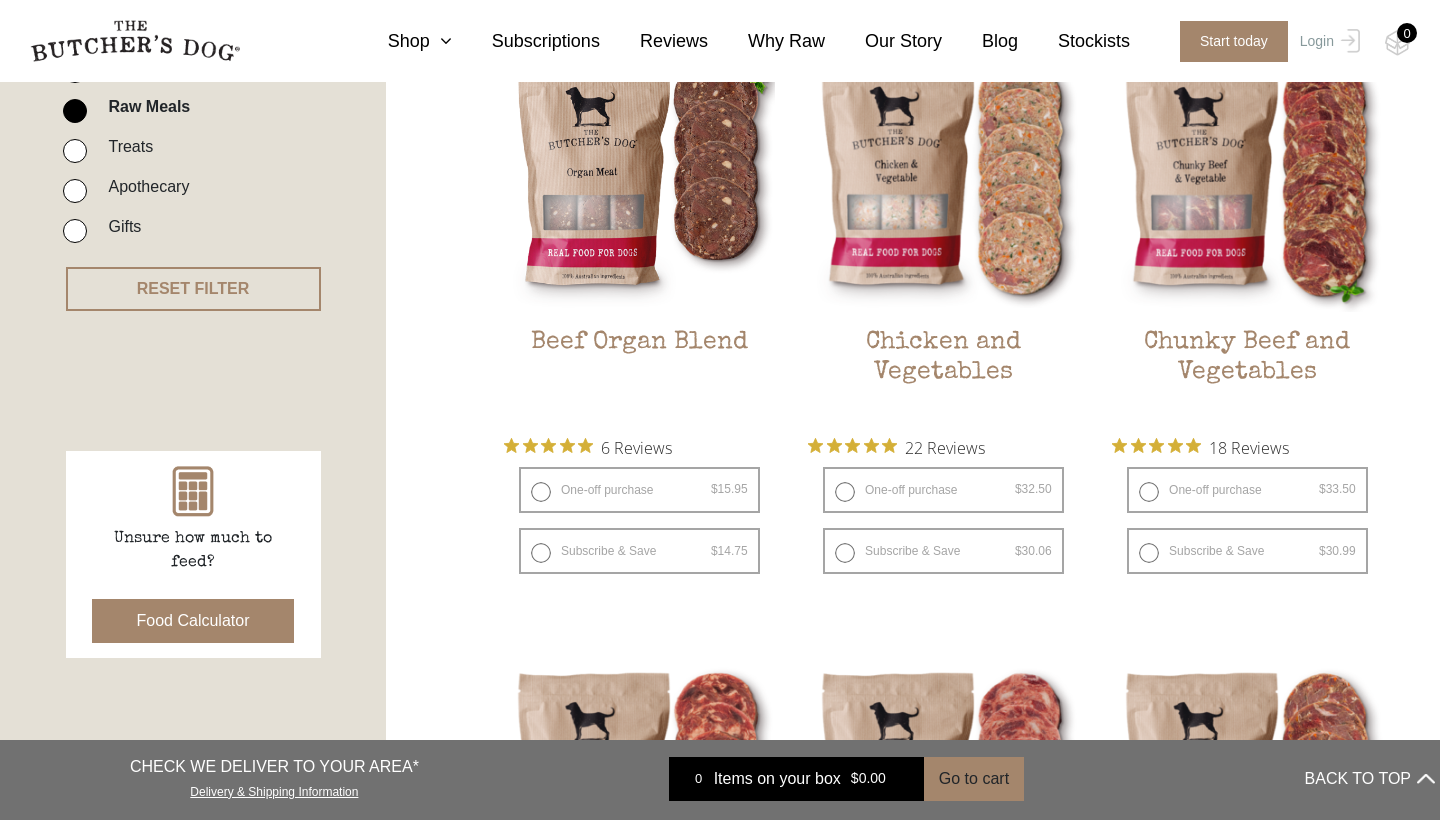 click on "Food Calculator" at bounding box center [193, 621] 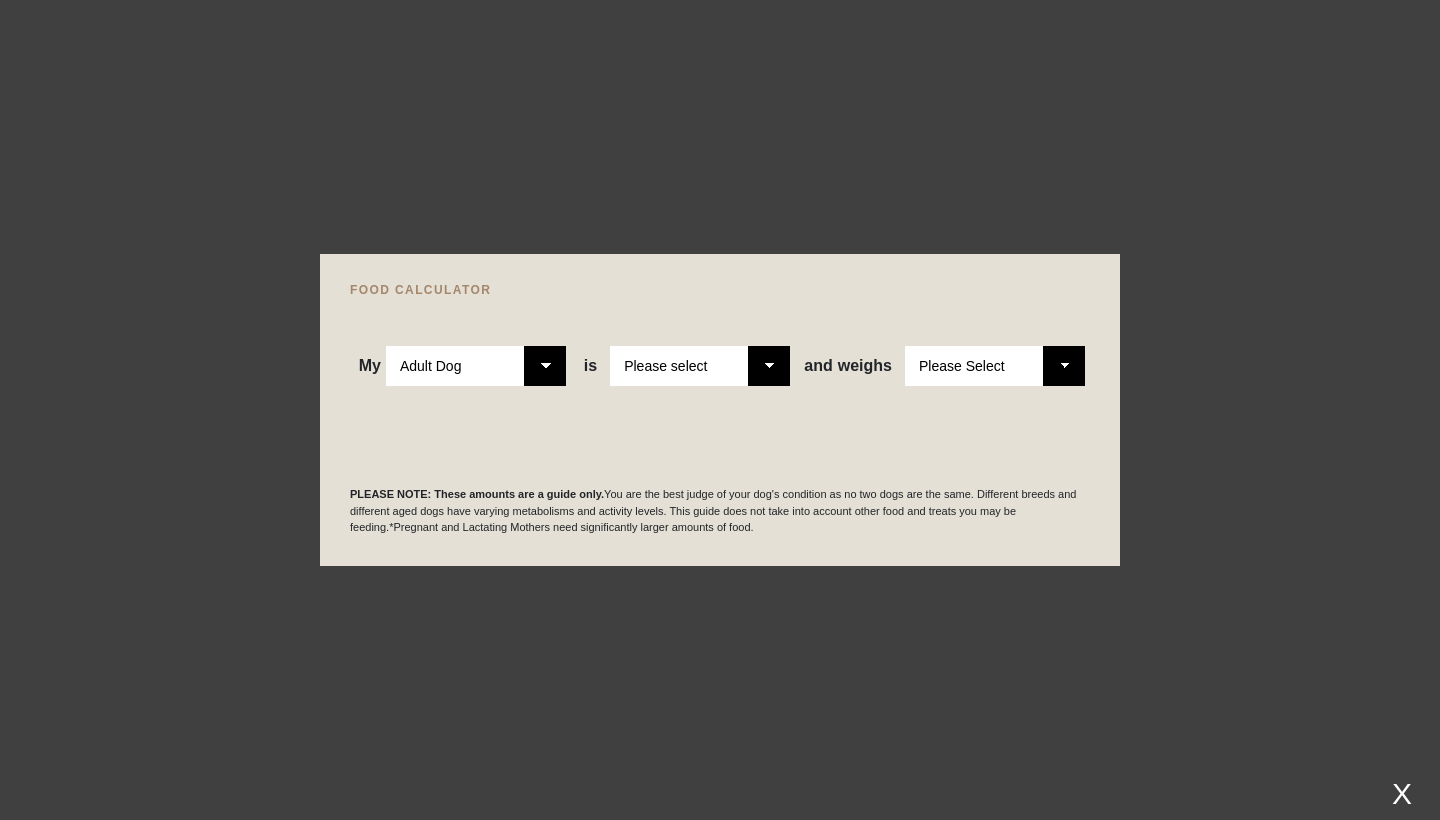 select on "puppy" 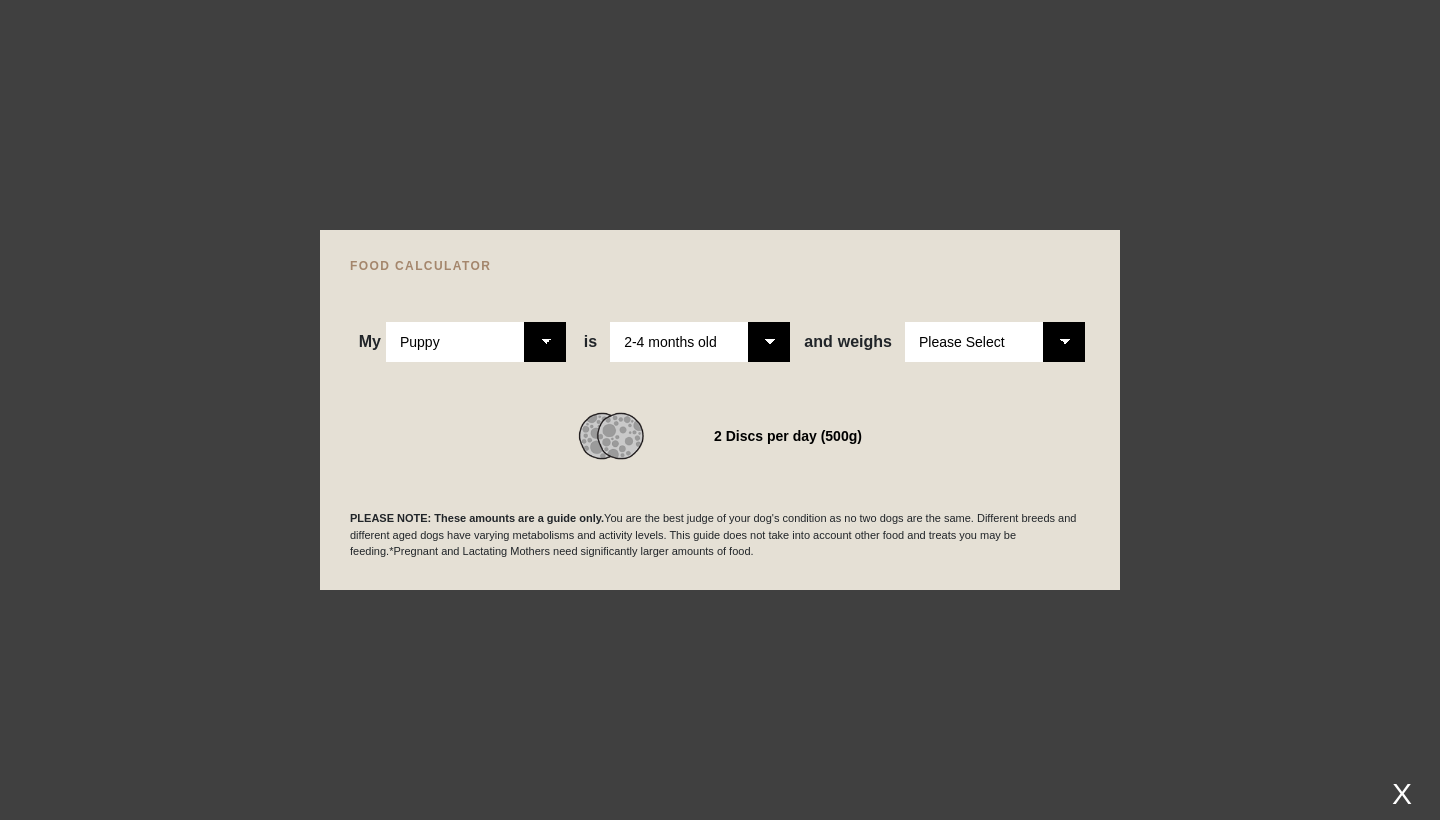 click on "WE RECOMMEND
2 Discs per day (500g)" at bounding box center (720, 411) 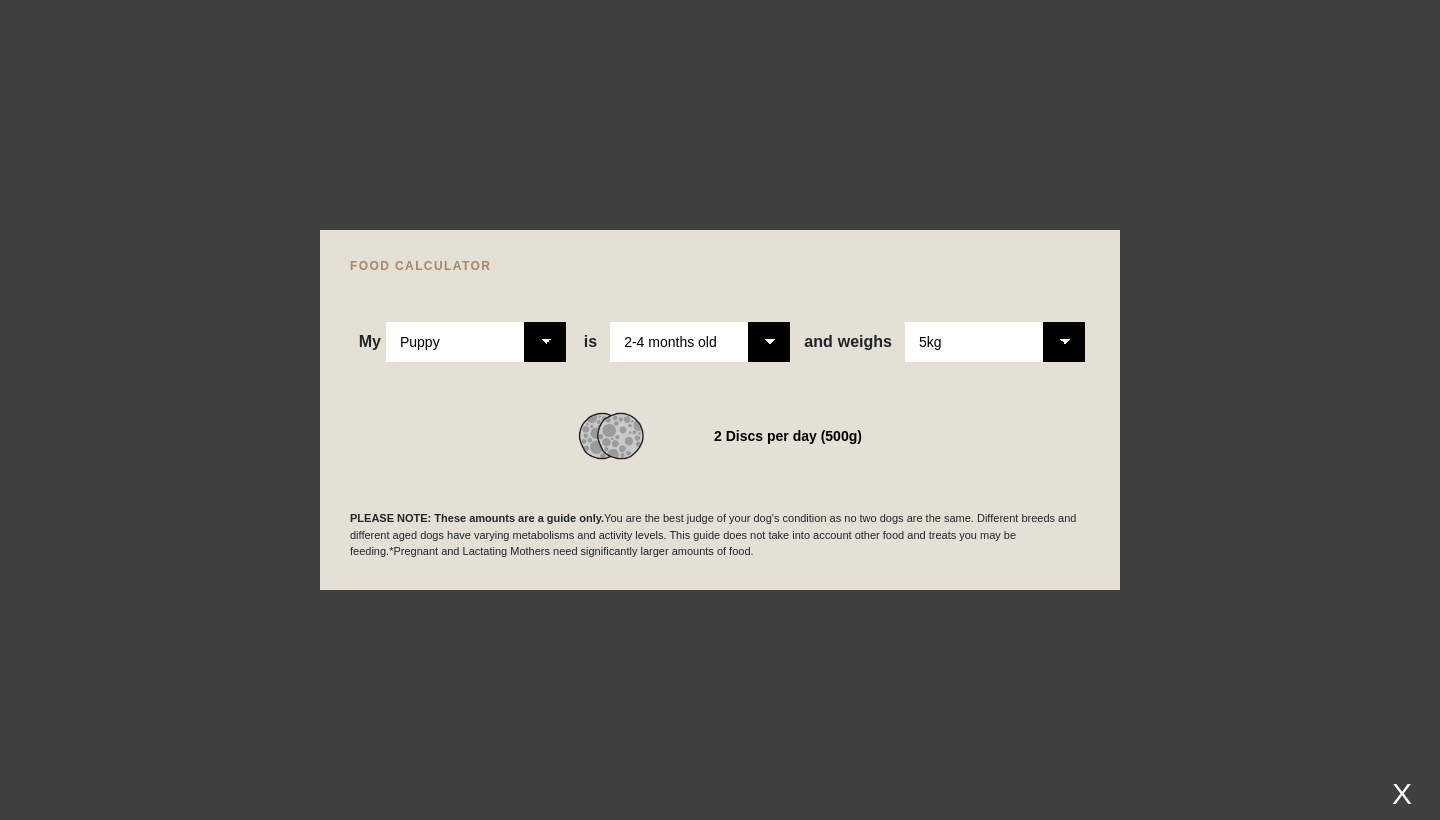 click on "FOOD CALCULATOR
My
Please Select
Adult Dog
Puppy
is
Please Select
2-4 months old
4-5 months old
6-8 months old
8-12 months old
is
Please select and" at bounding box center [720, 410] 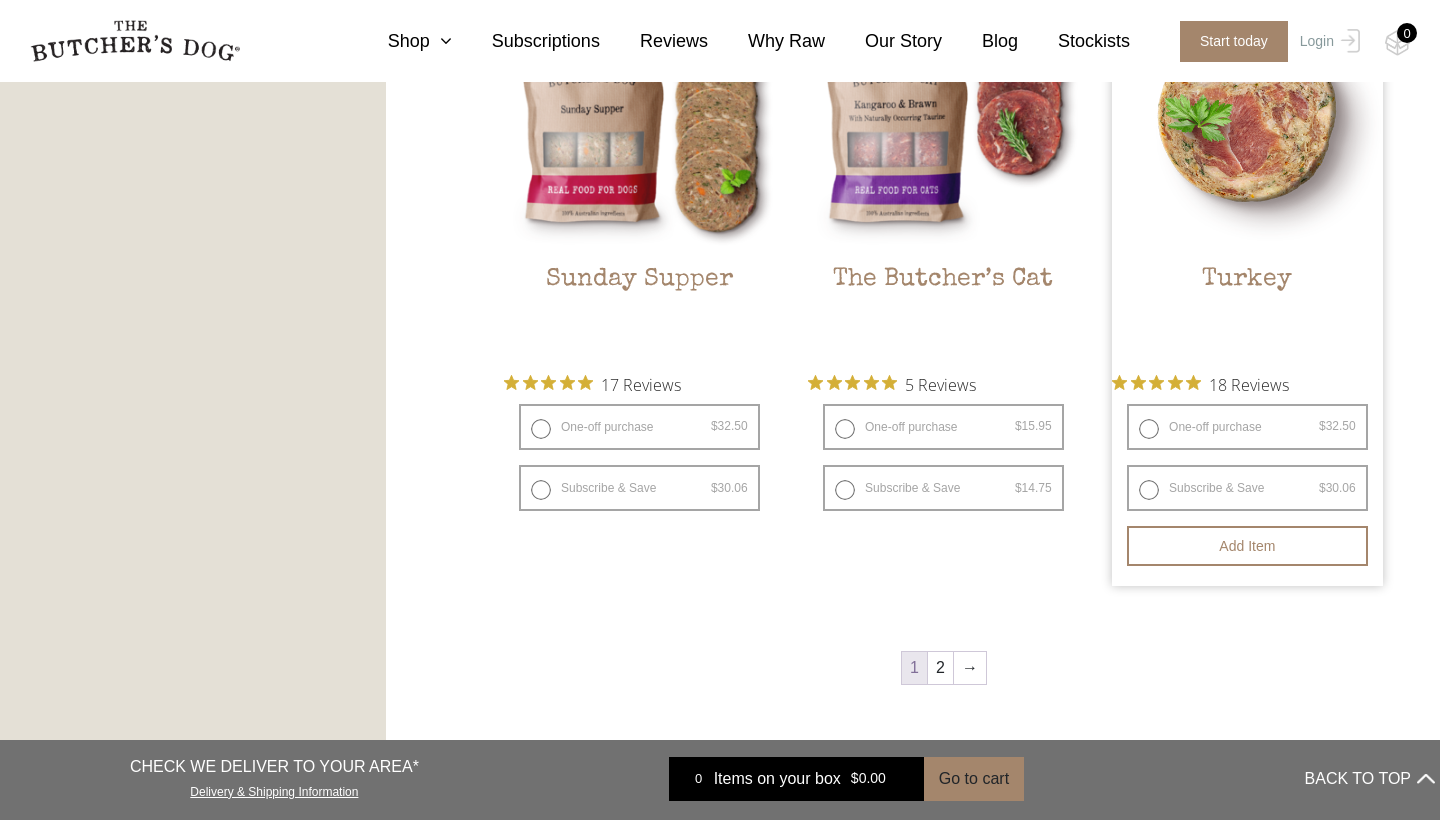 scroll, scrollTop: 2774, scrollLeft: 0, axis: vertical 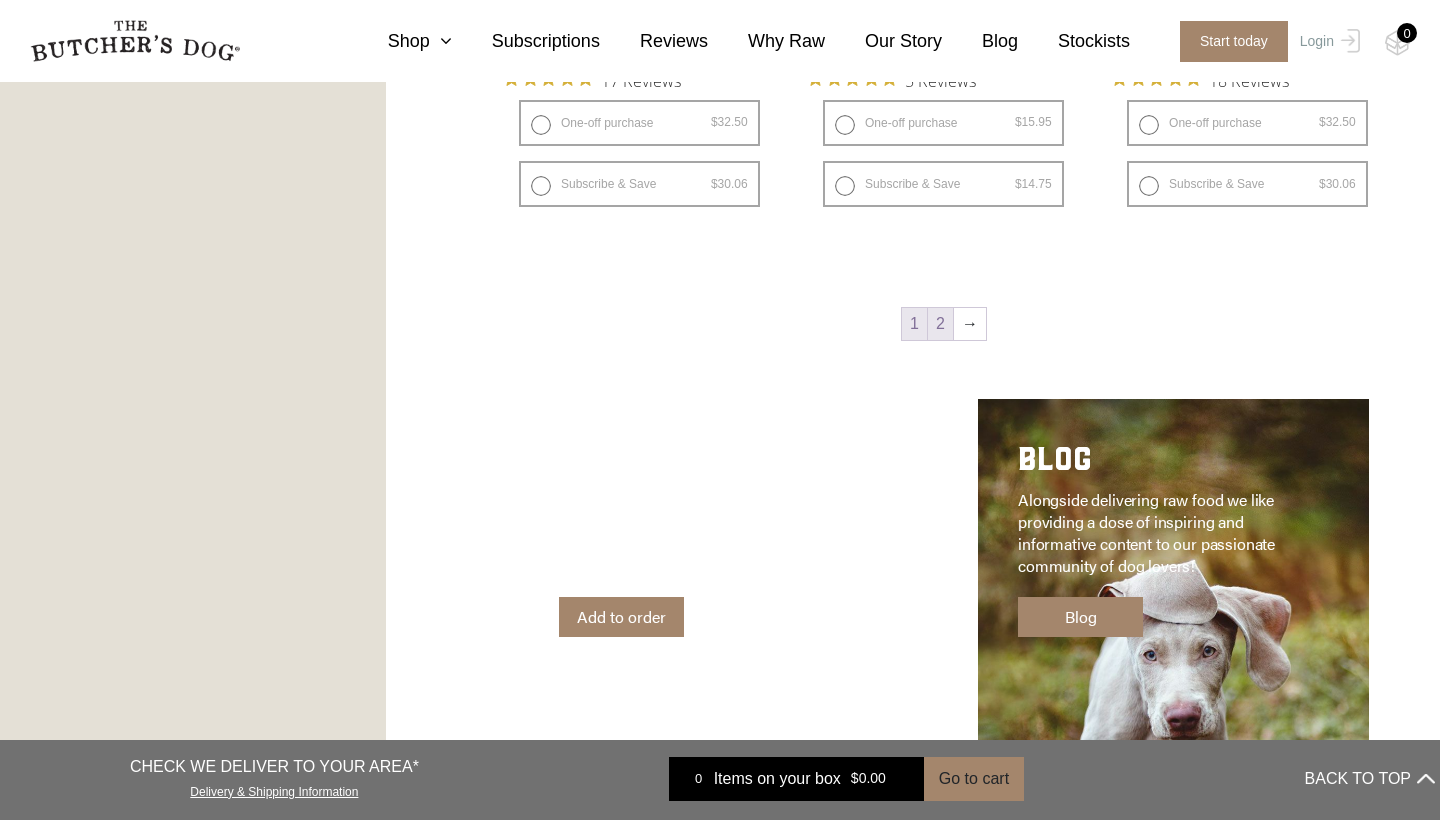click on "2" at bounding box center (940, 324) 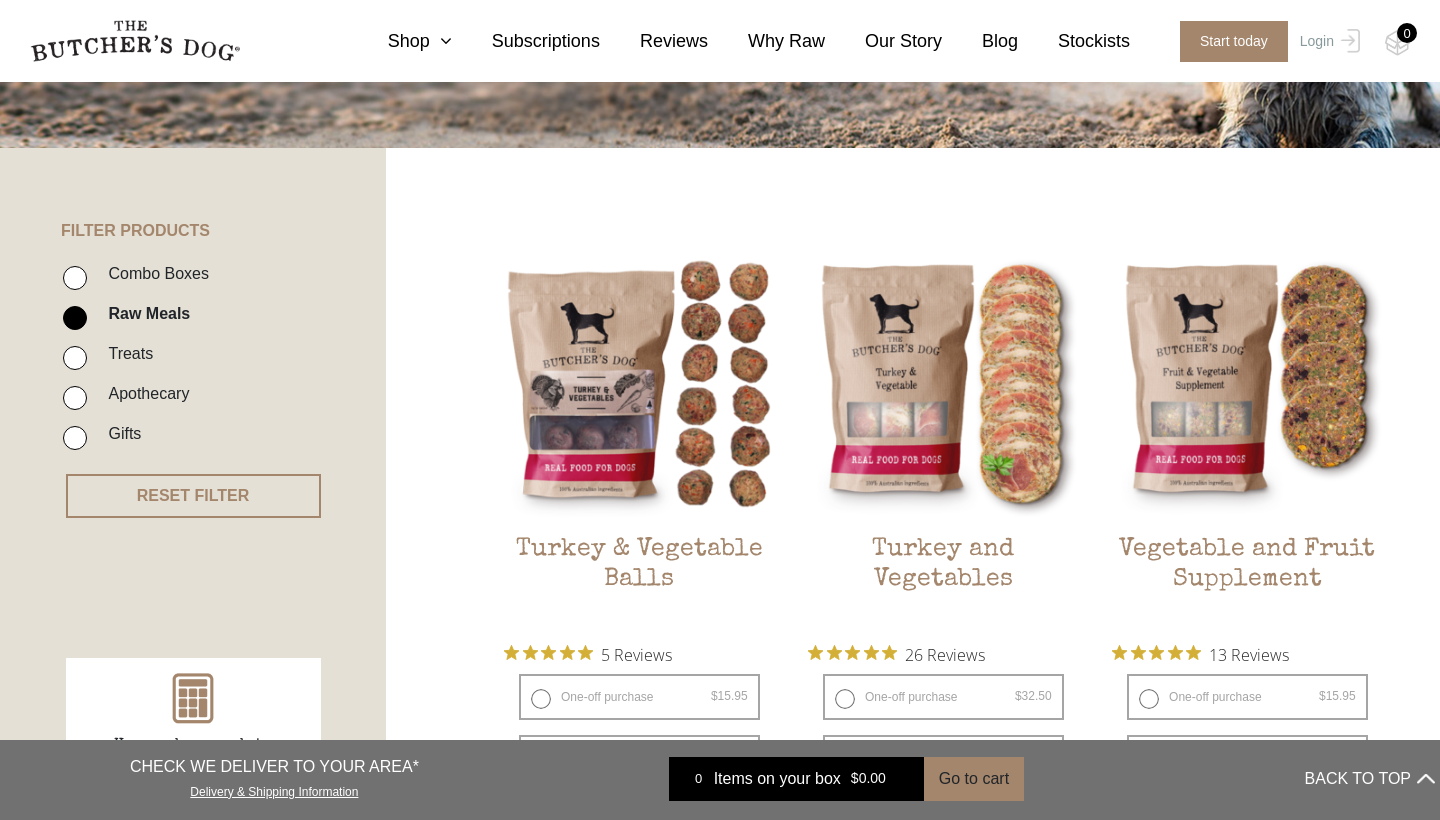 scroll, scrollTop: 104, scrollLeft: 0, axis: vertical 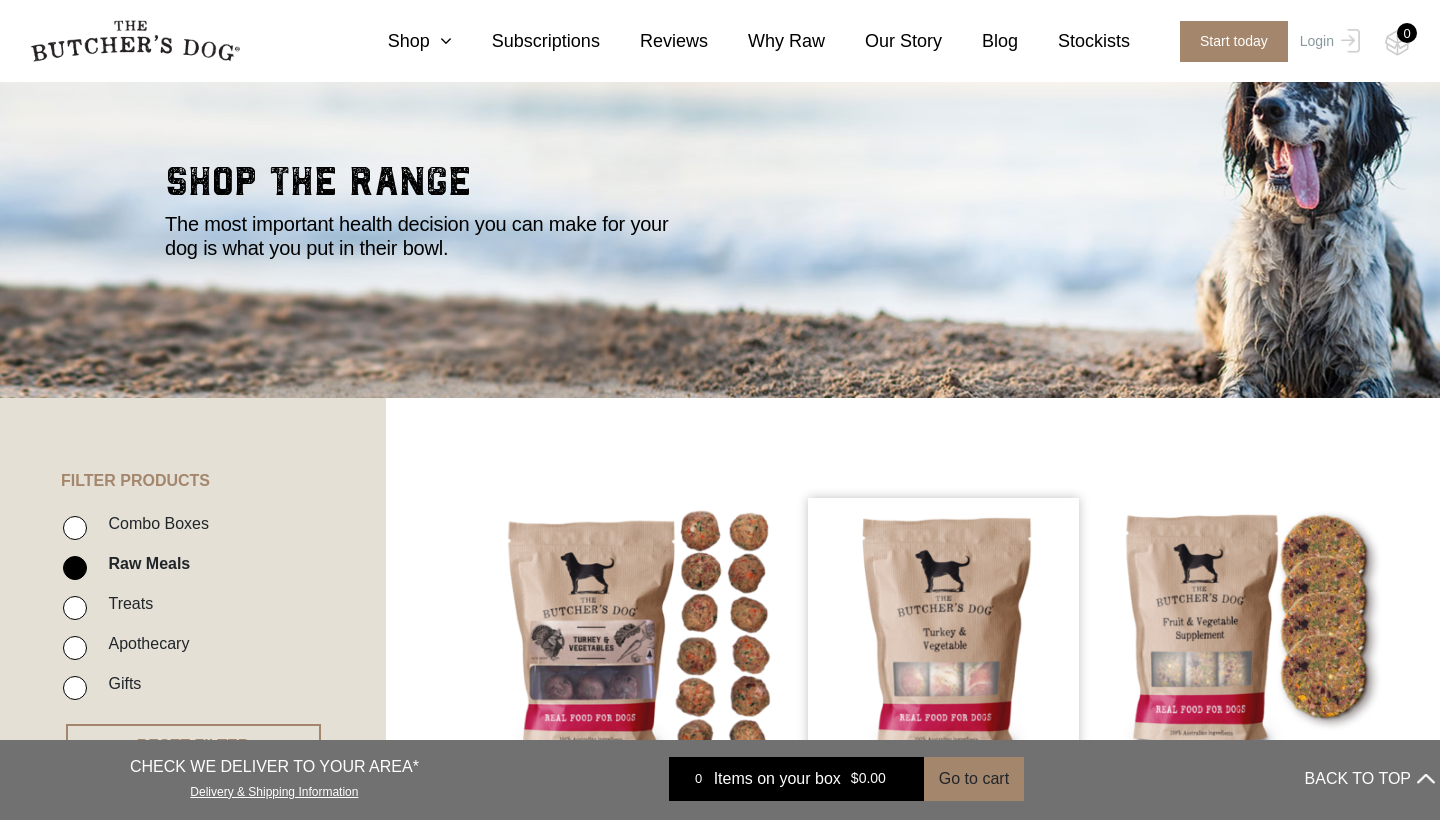 click at bounding box center [943, 633] 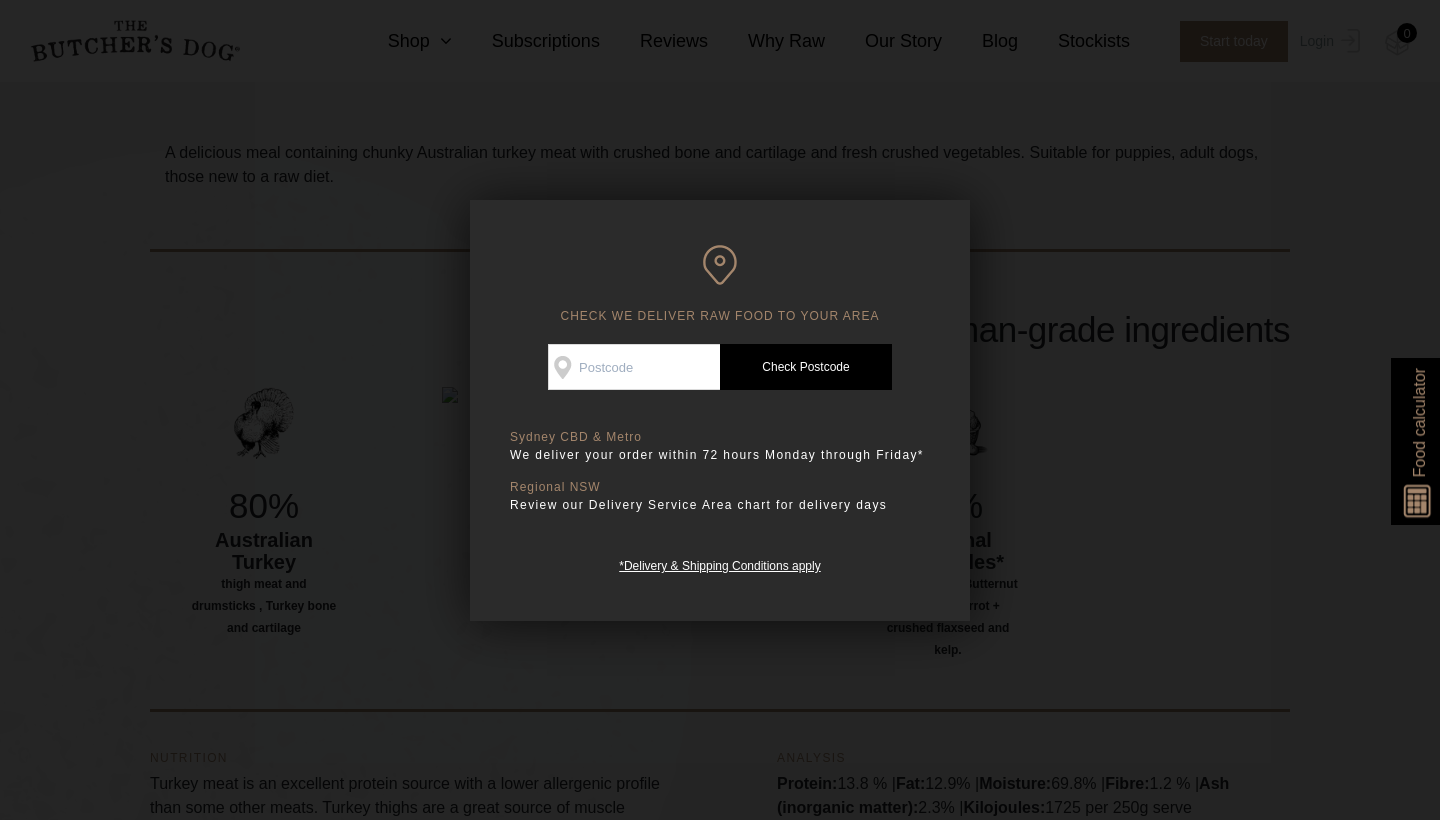 scroll, scrollTop: 0, scrollLeft: 0, axis: both 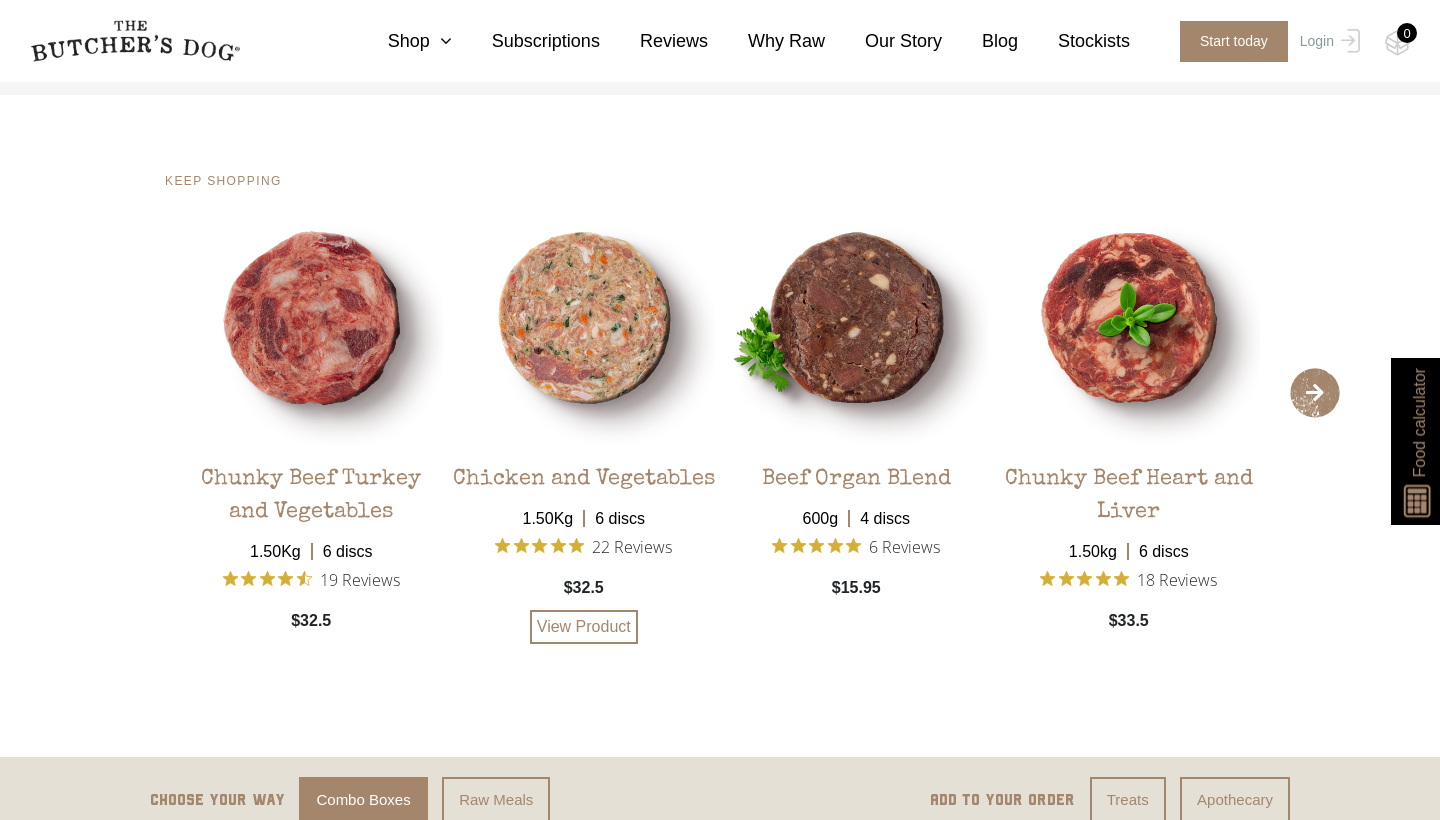 click at bounding box center (584, 318) 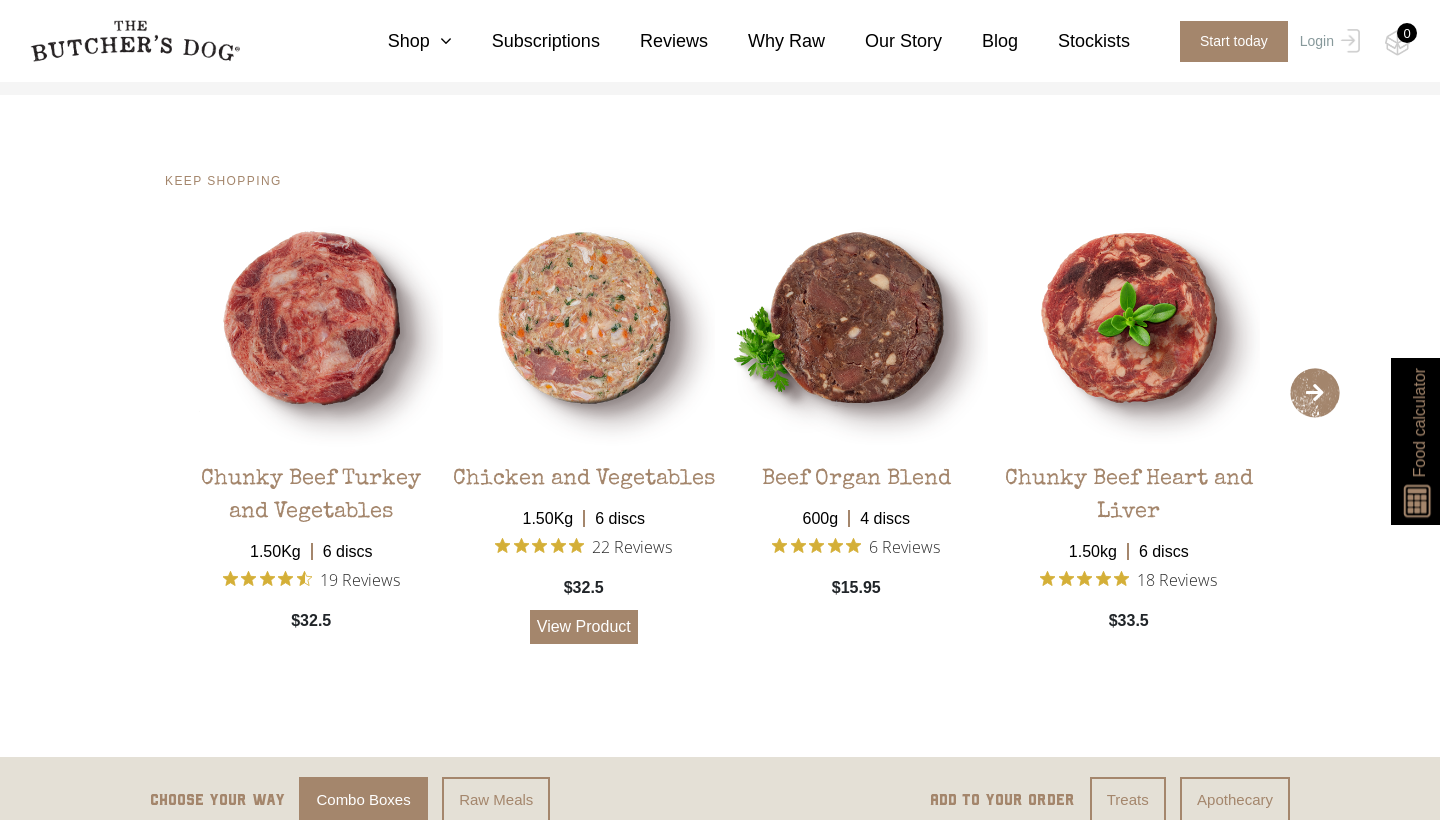 click on "View Product" at bounding box center [584, 627] 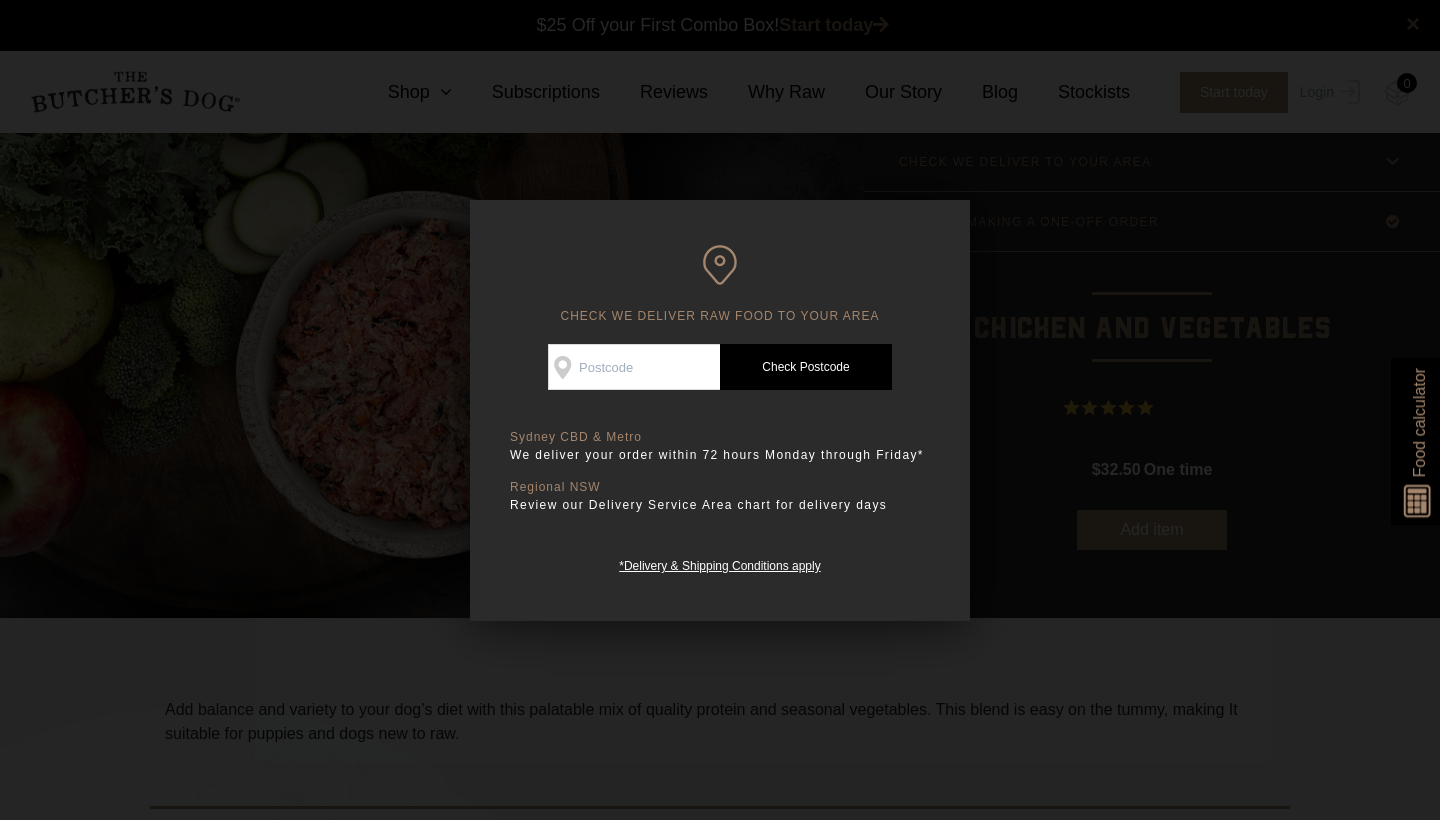 scroll, scrollTop: 0, scrollLeft: 0, axis: both 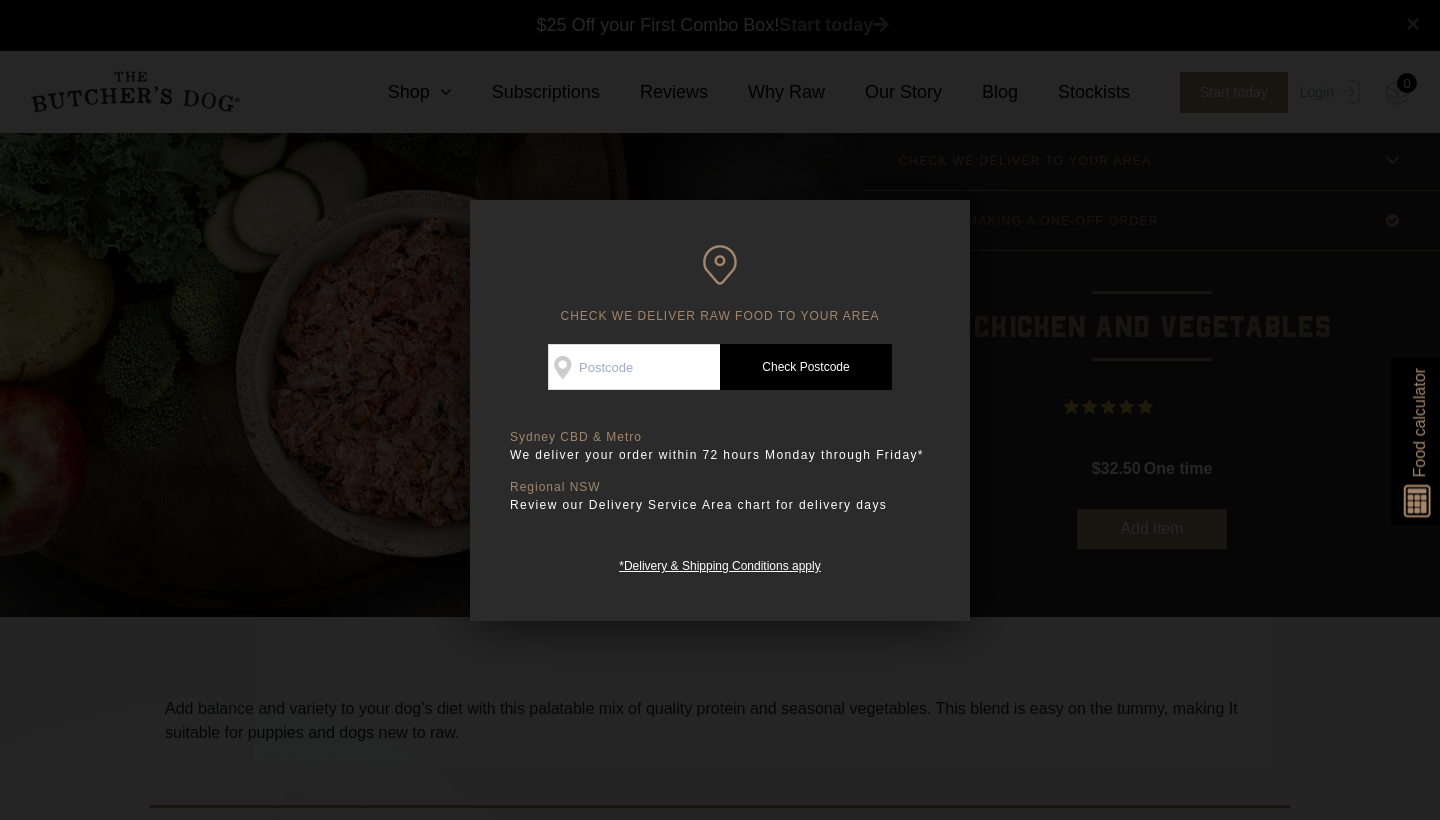 click at bounding box center (720, 410) 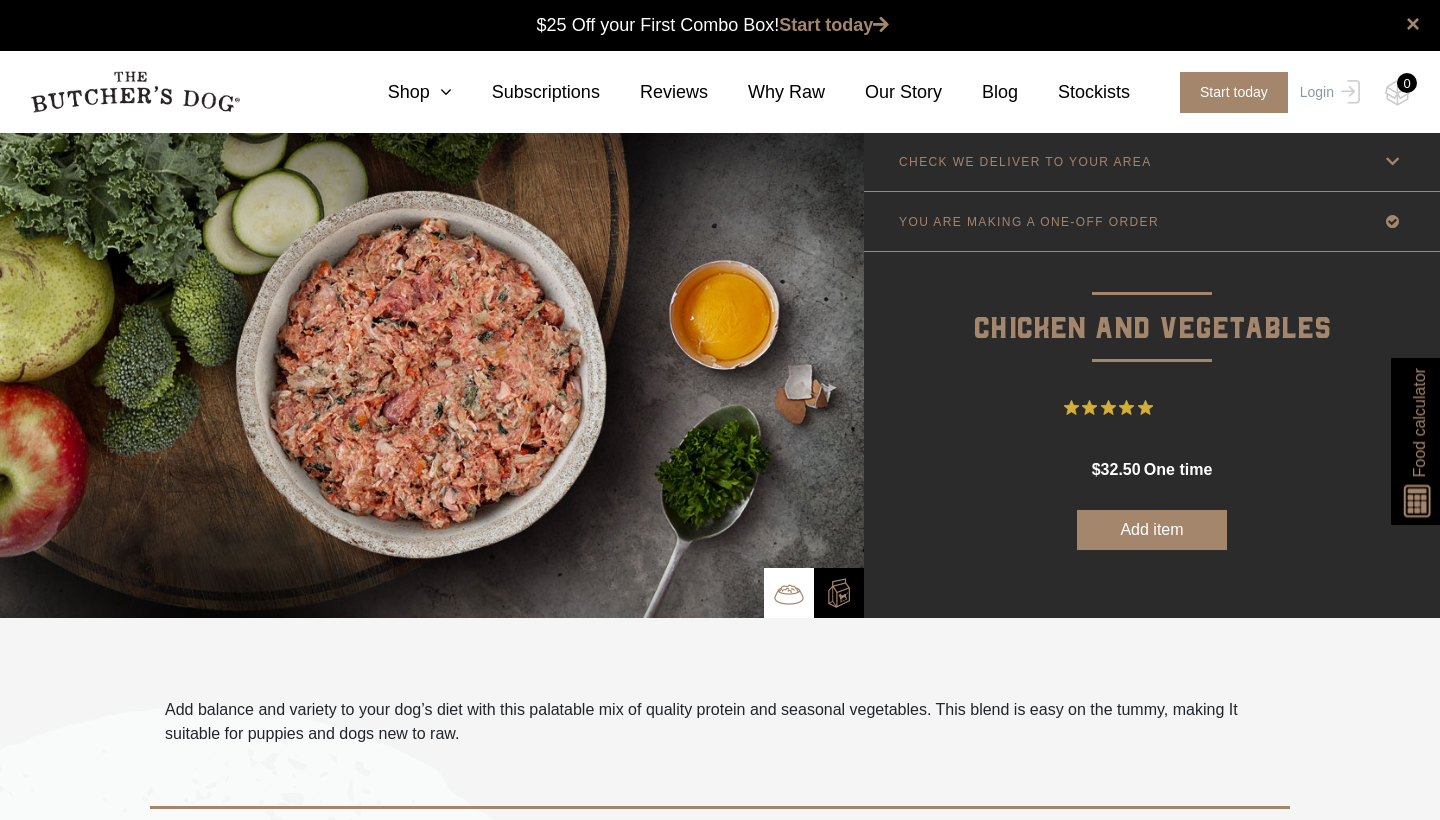 scroll, scrollTop: 0, scrollLeft: 0, axis: both 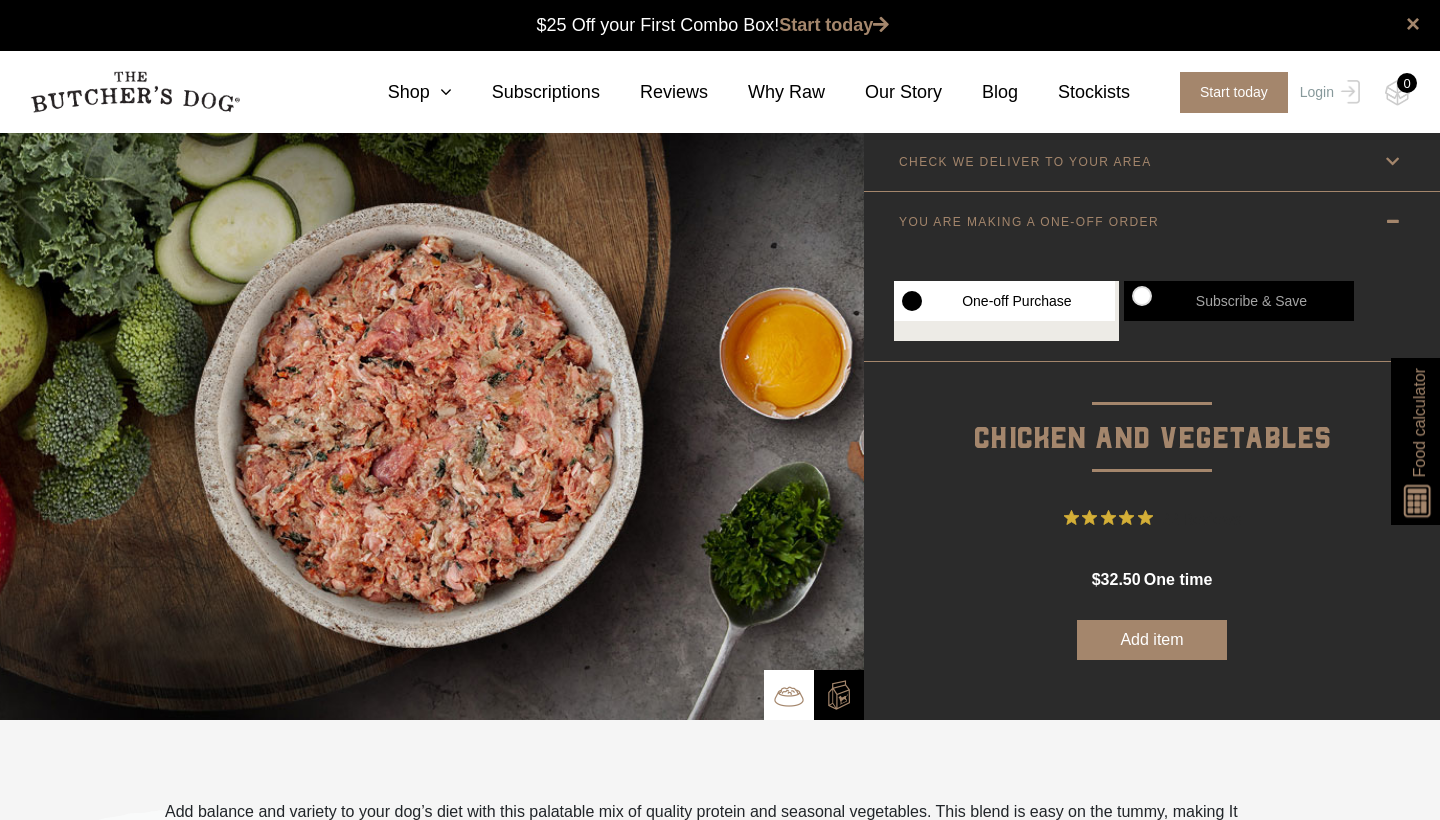 click on "Subscribe & Save" at bounding box center (1239, 301) 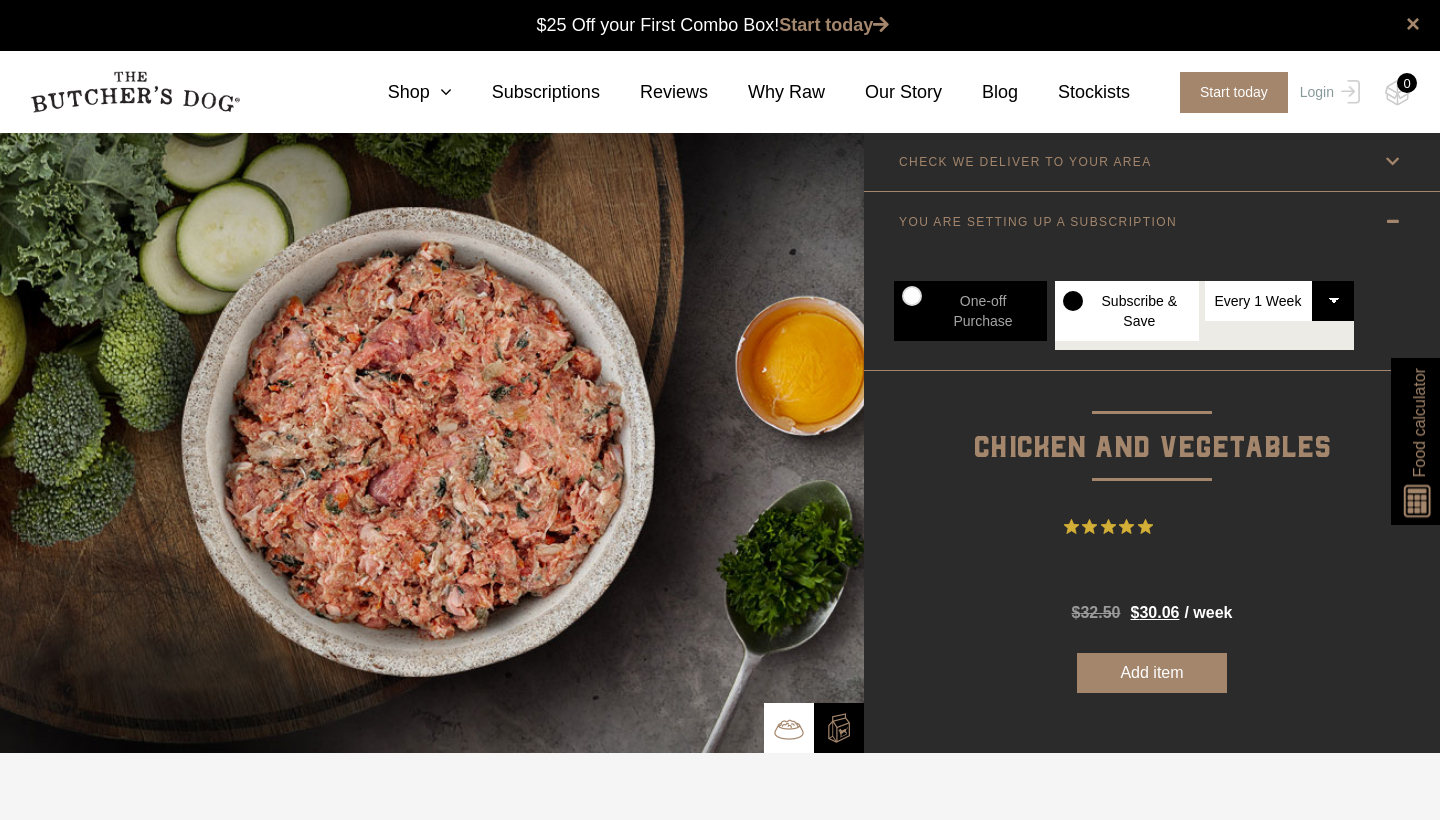 click on "/ week" at bounding box center (1208, 613) 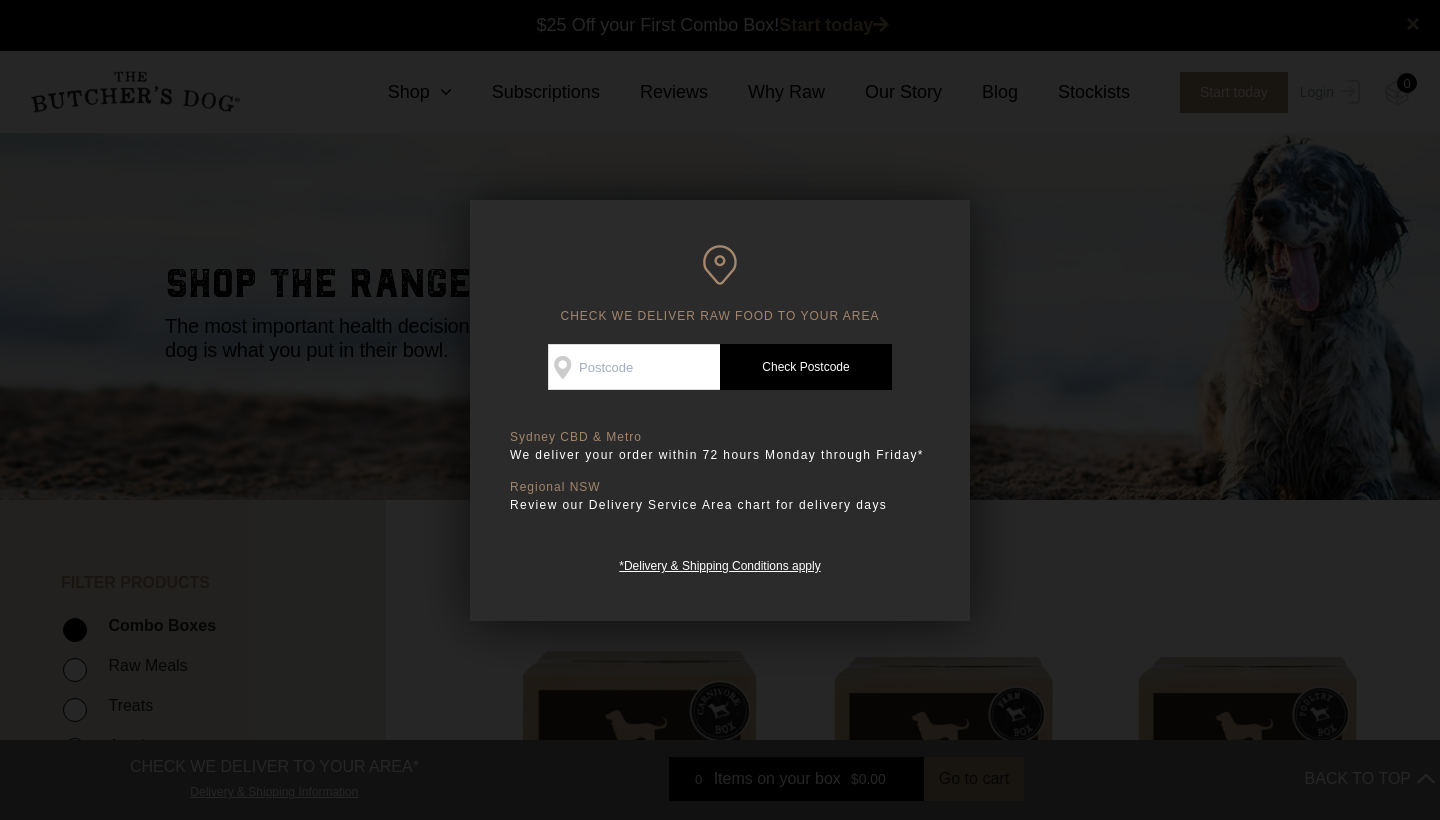 scroll, scrollTop: 0, scrollLeft: 0, axis: both 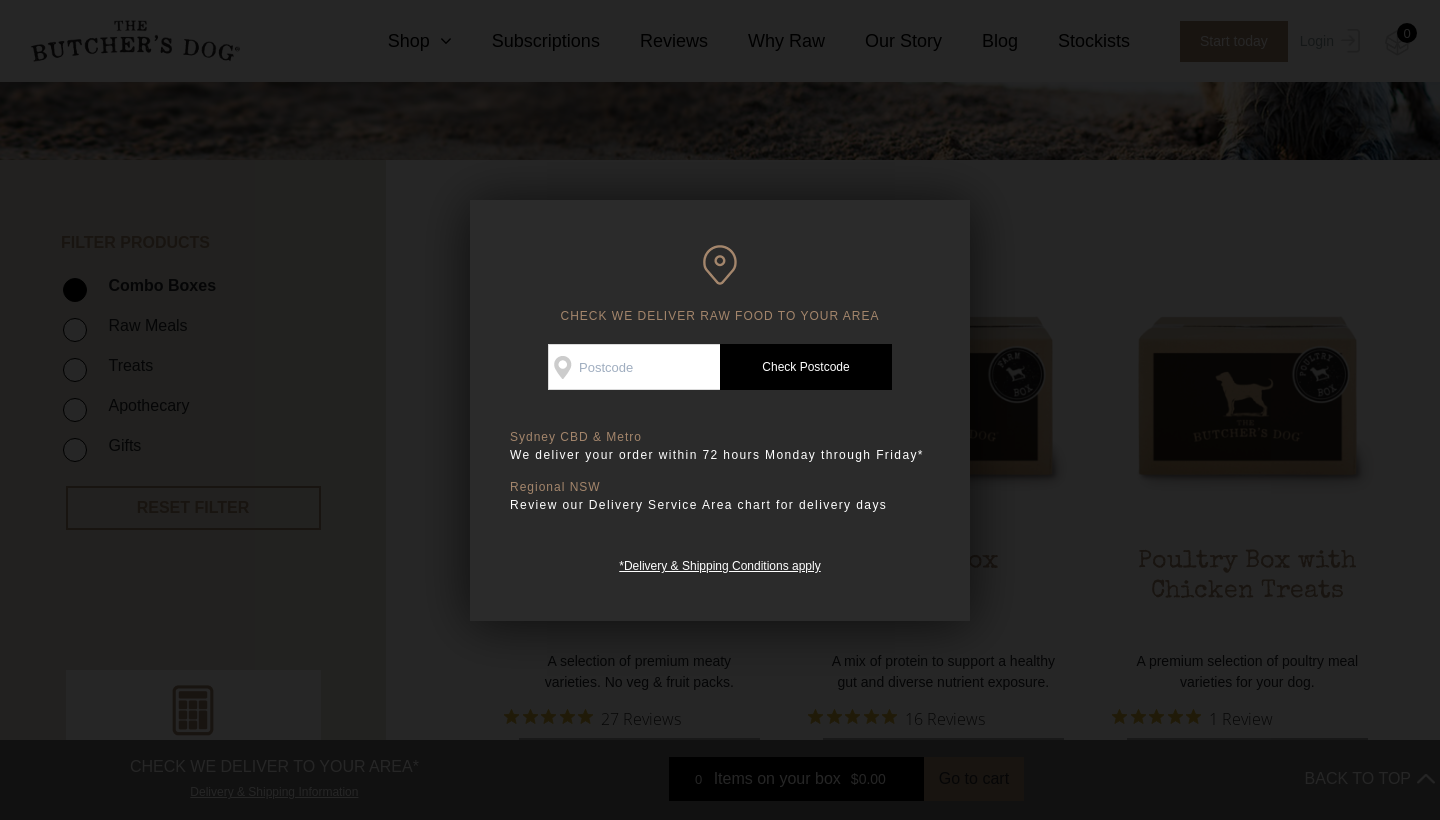 click at bounding box center (720, 410) 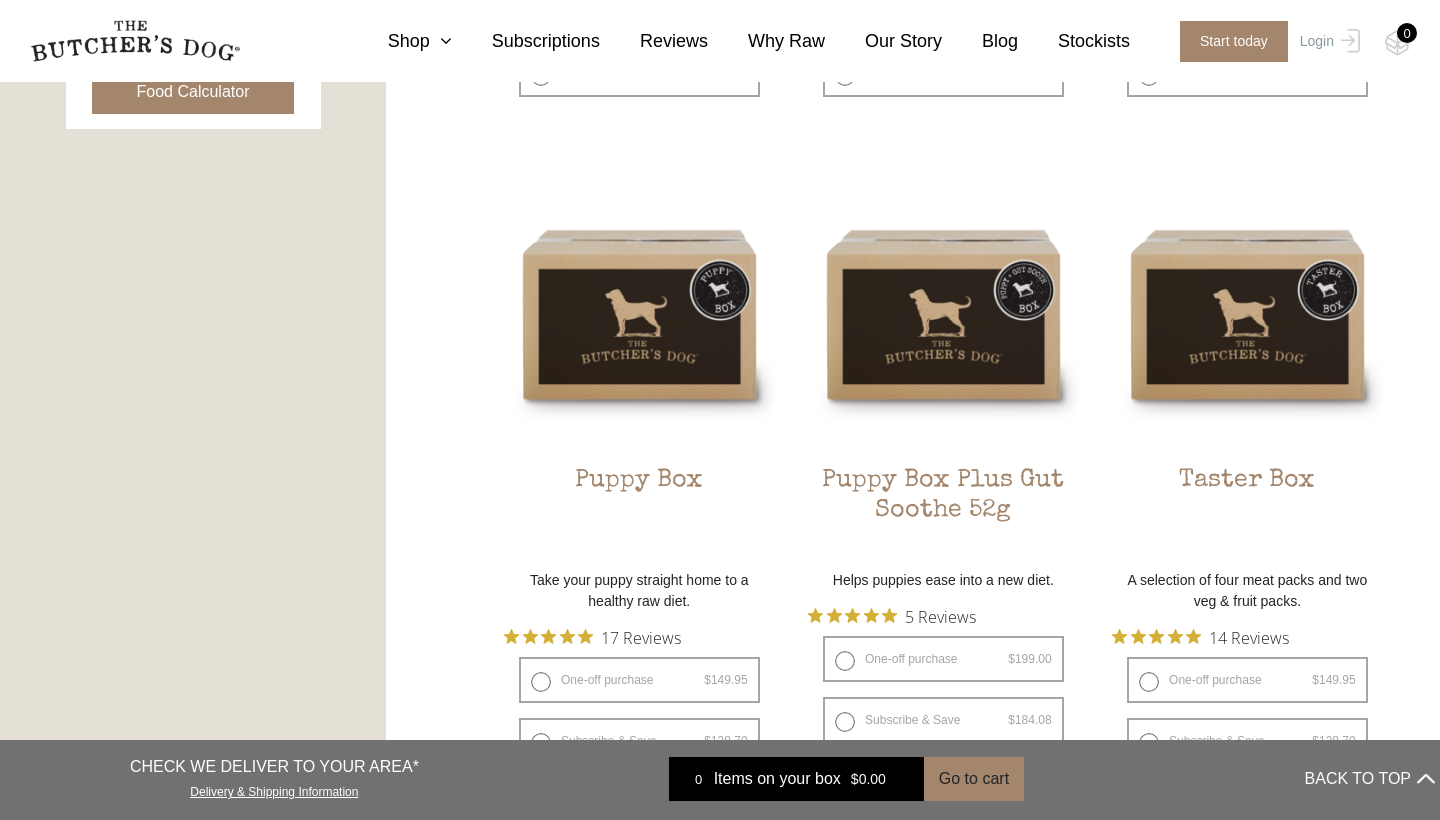 scroll, scrollTop: 1245, scrollLeft: 0, axis: vertical 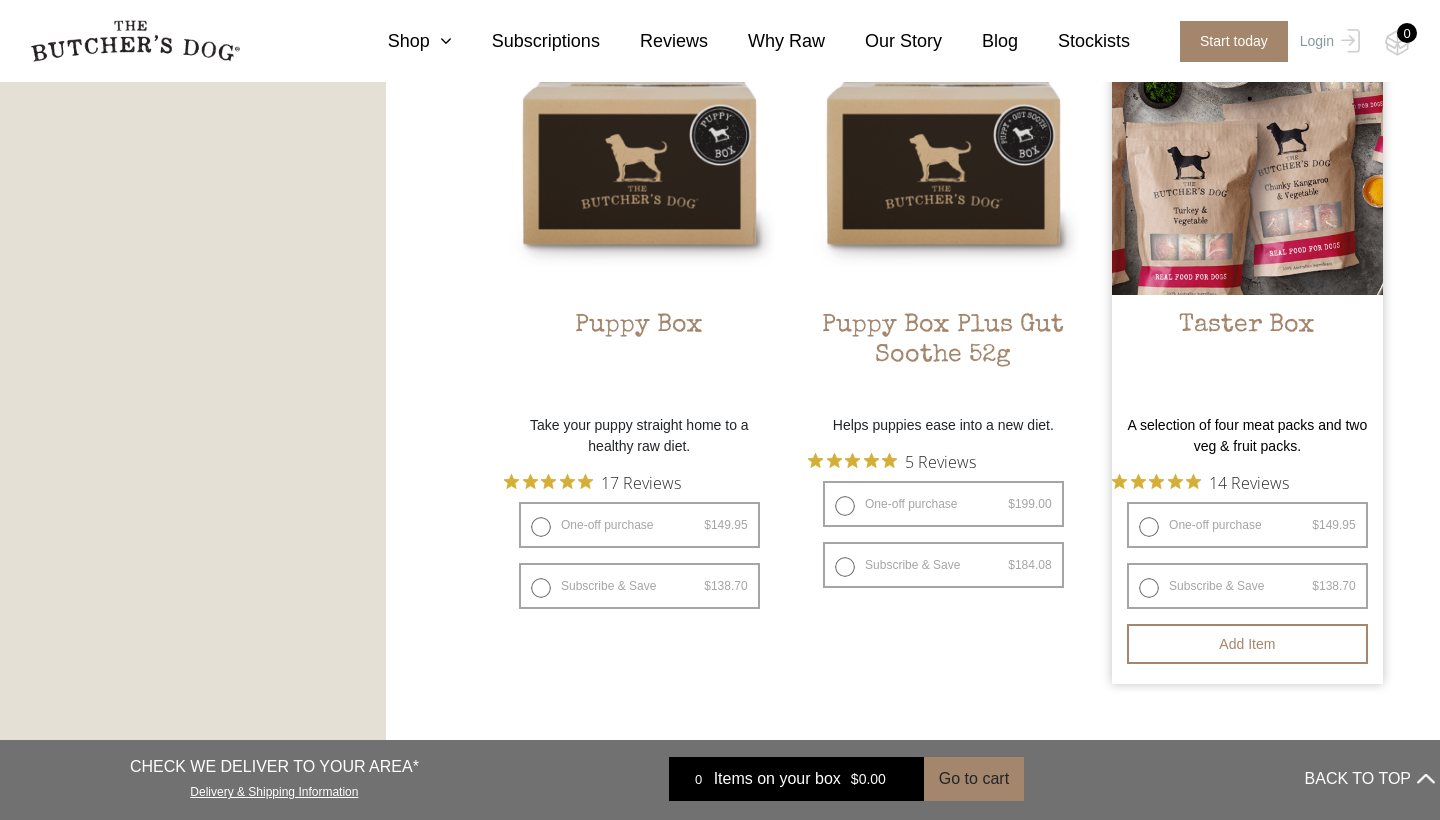 click on "Taster Box
$ 149.95   —  or subscribe and save    7.5%" at bounding box center (1247, 214) 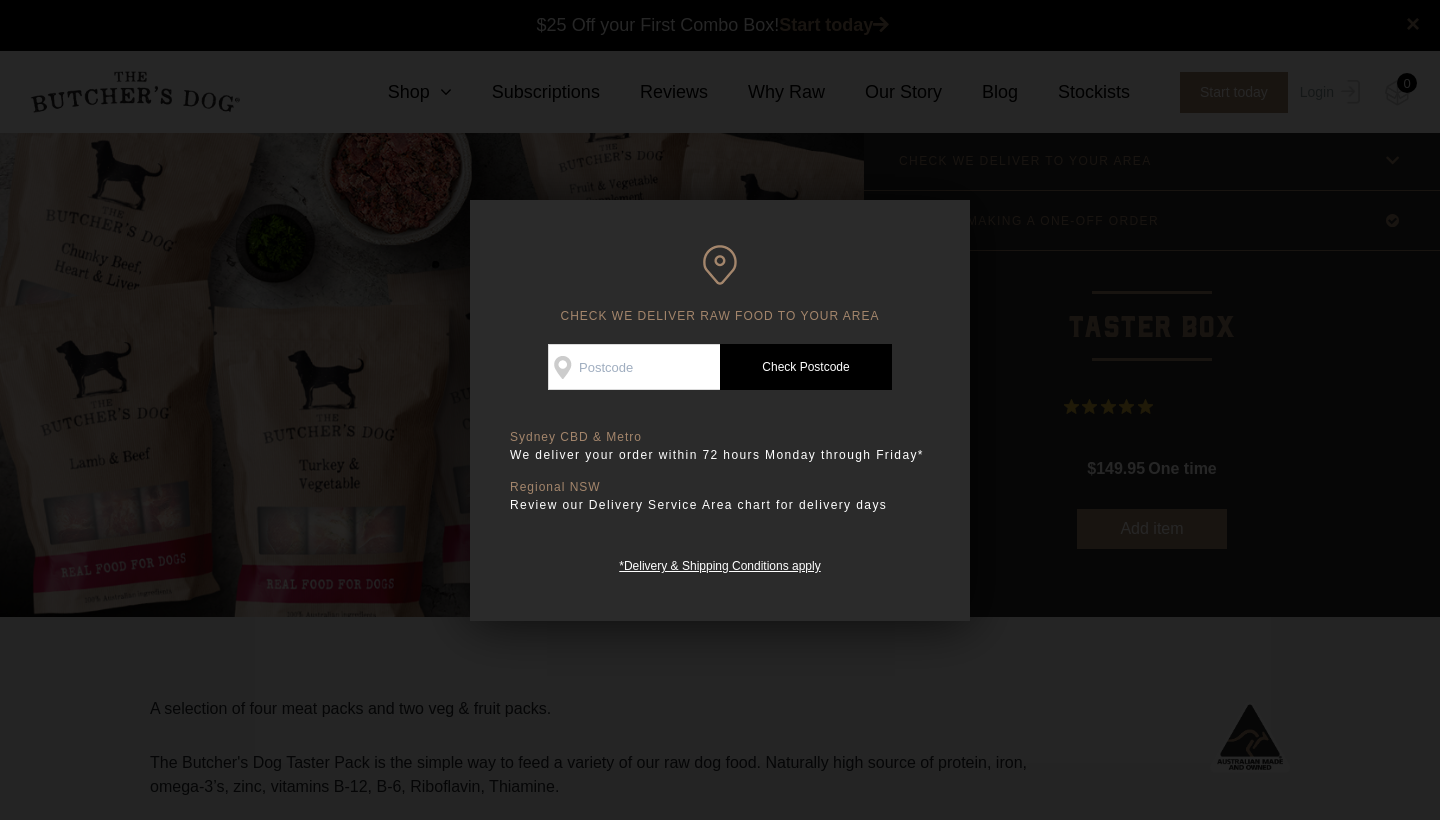 scroll, scrollTop: 0, scrollLeft: 0, axis: both 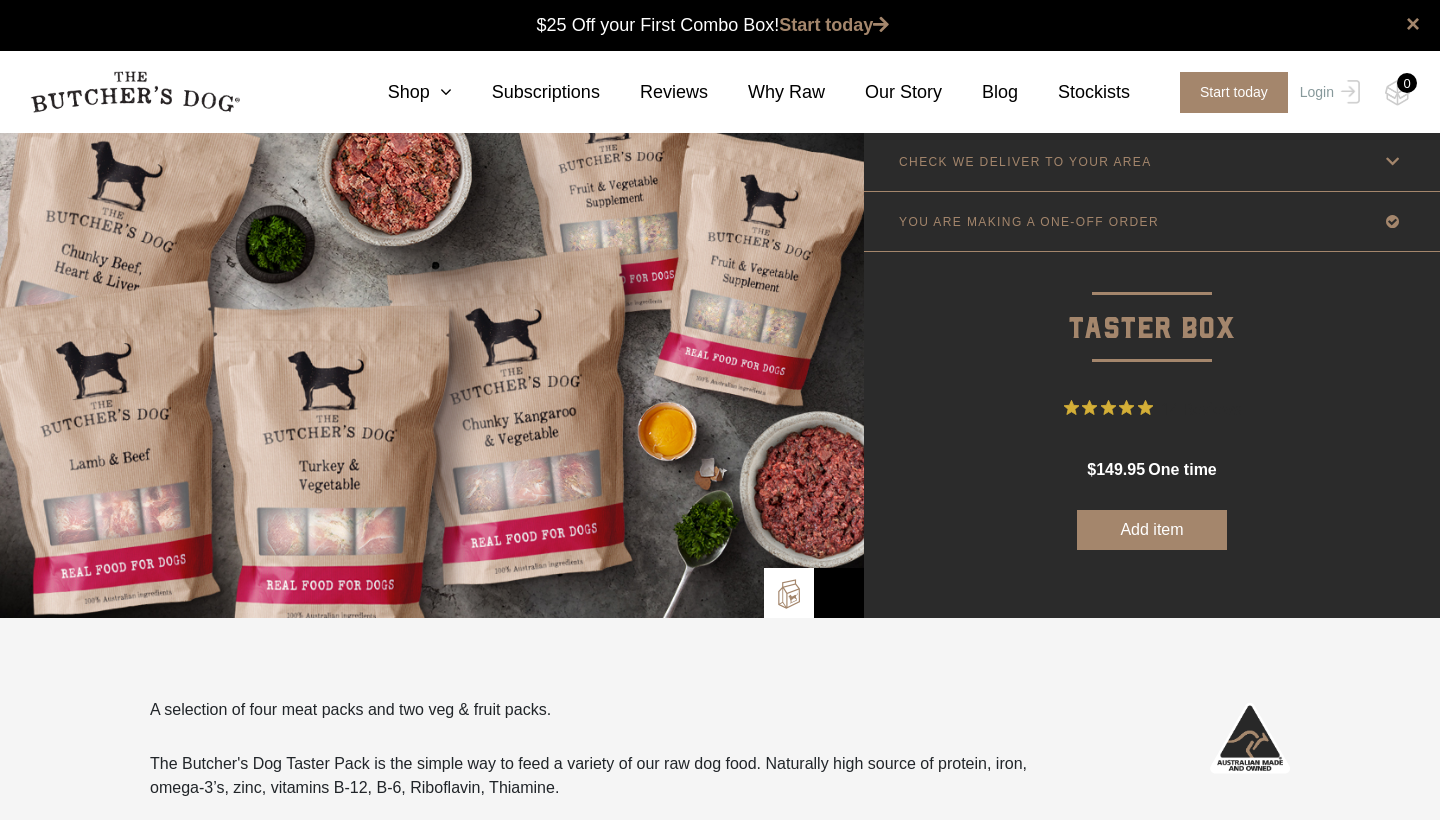 click on "YOU ARE MAKING A ONE-OFF ORDER" at bounding box center (1152, 221) 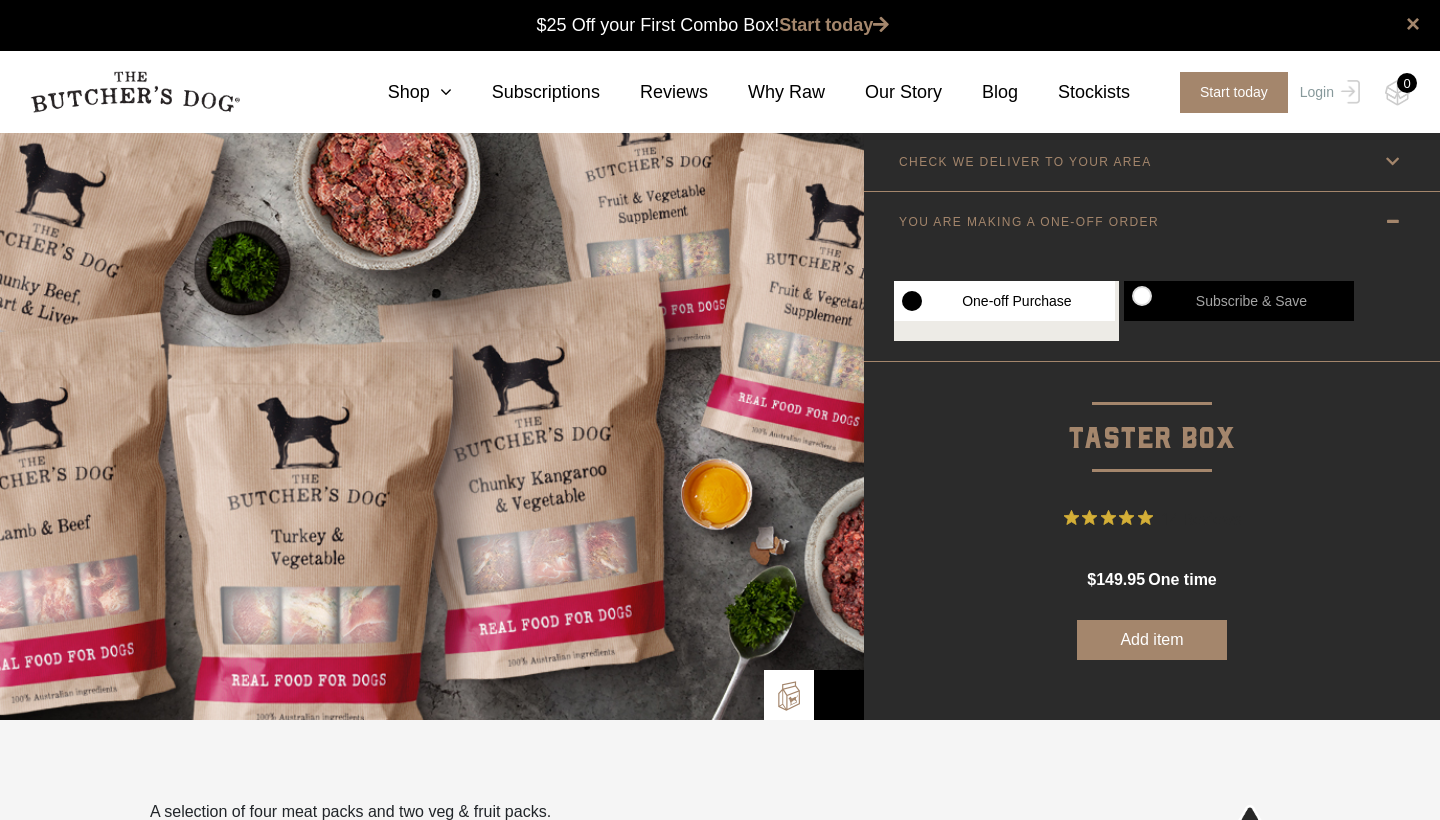 click on "Subscribe & Save" at bounding box center [1239, 301] 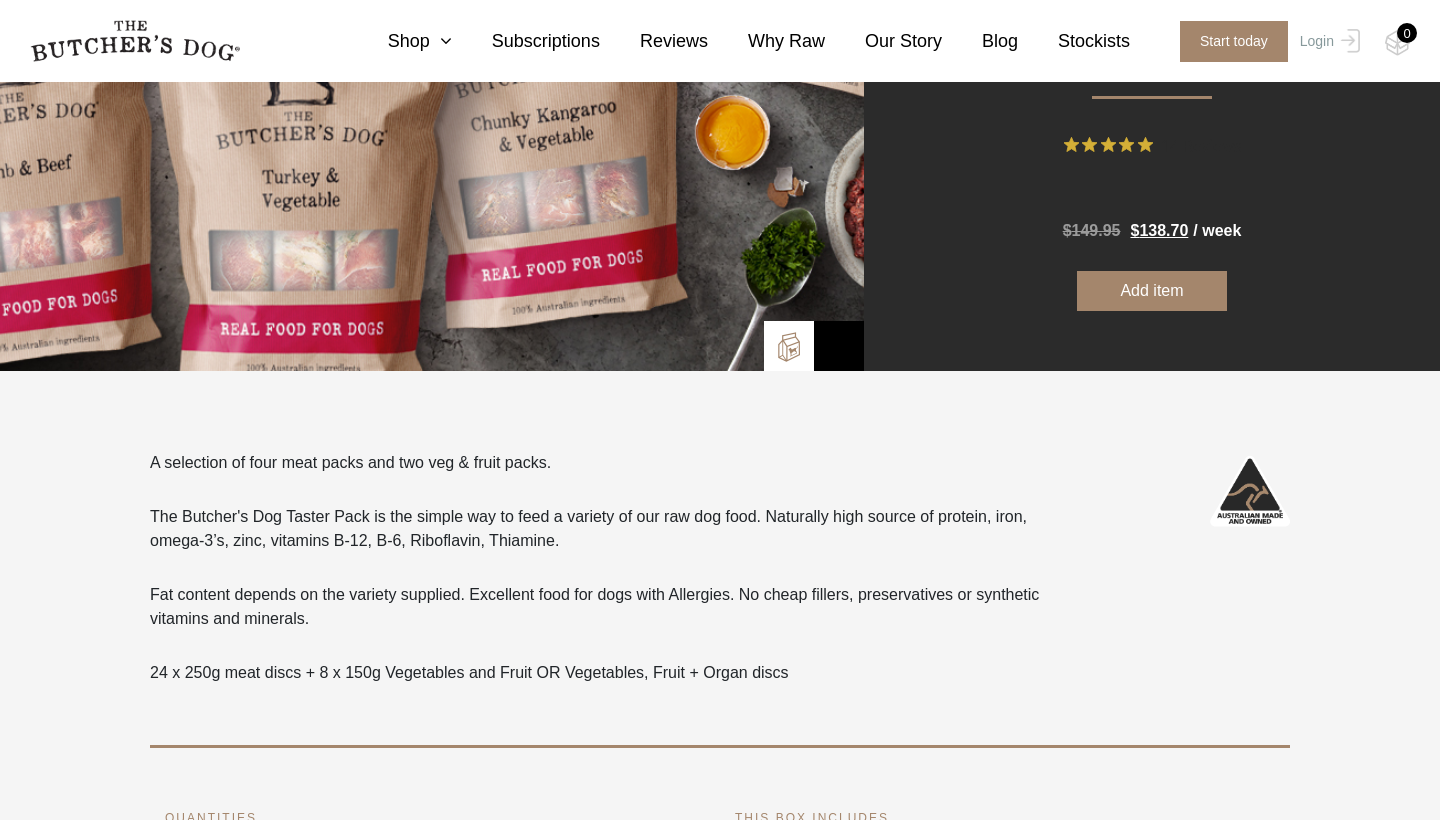 scroll, scrollTop: 435, scrollLeft: 0, axis: vertical 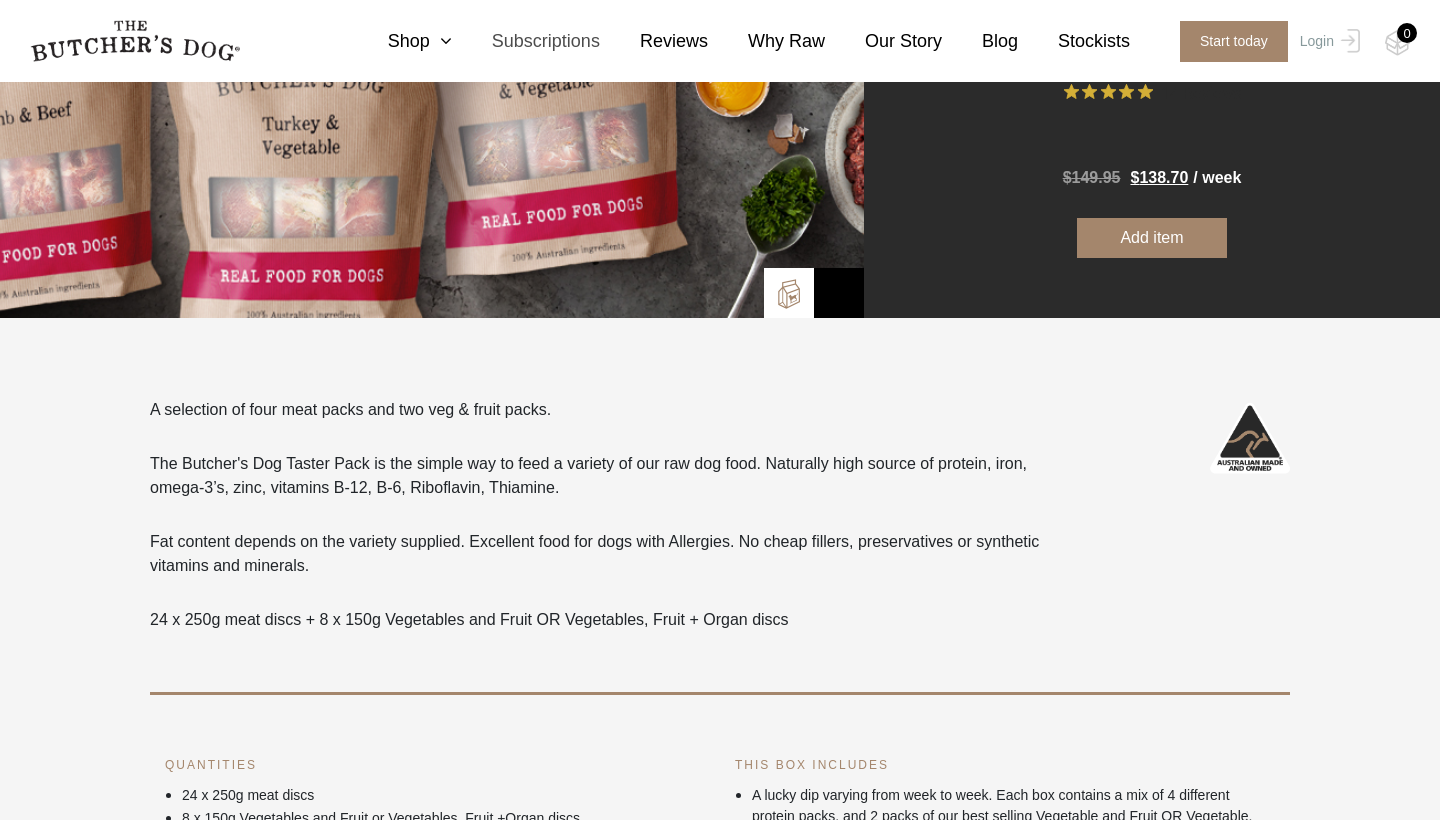 click on "Subscriptions" at bounding box center (526, 41) 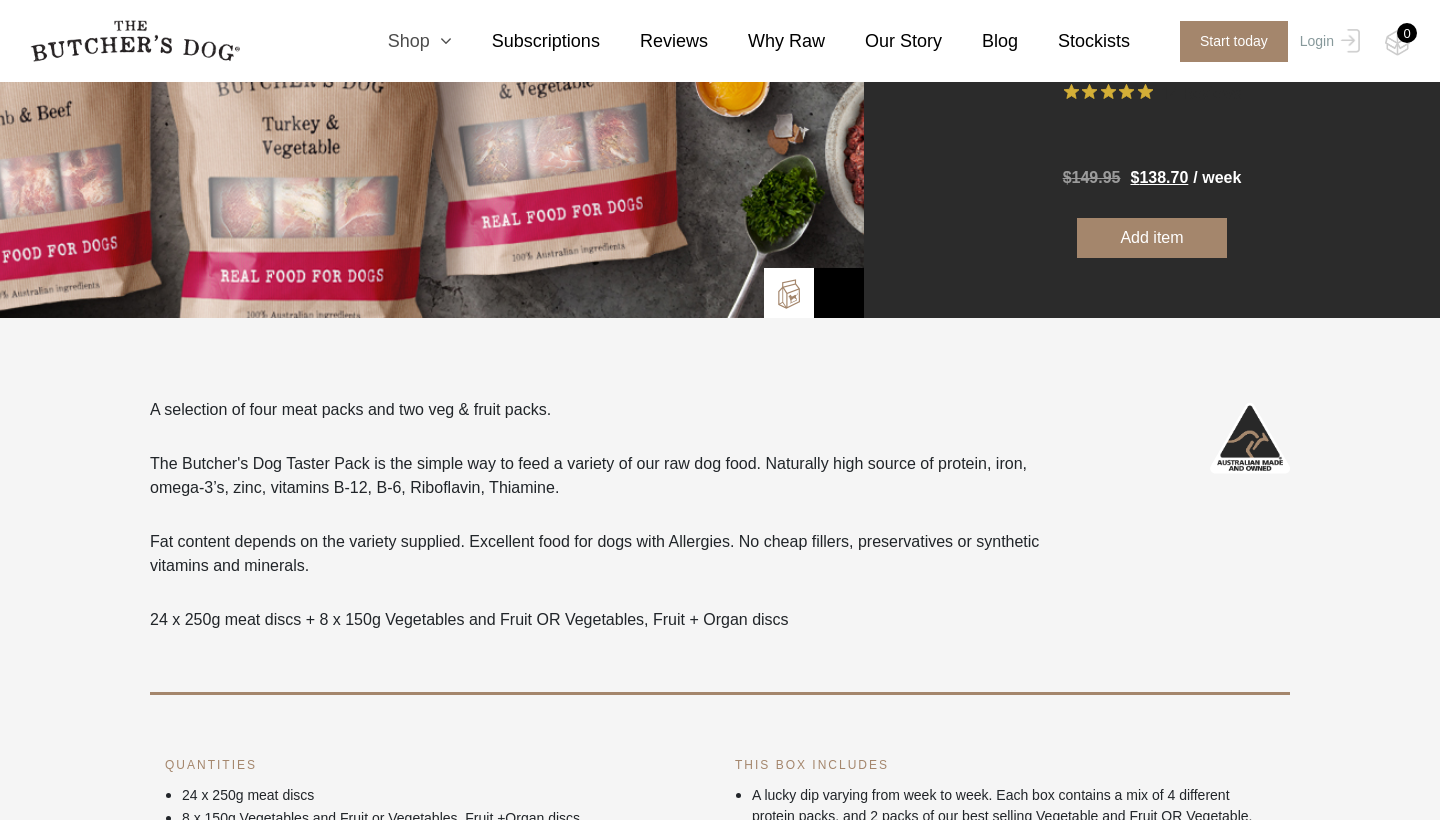 click at bounding box center (441, 41) 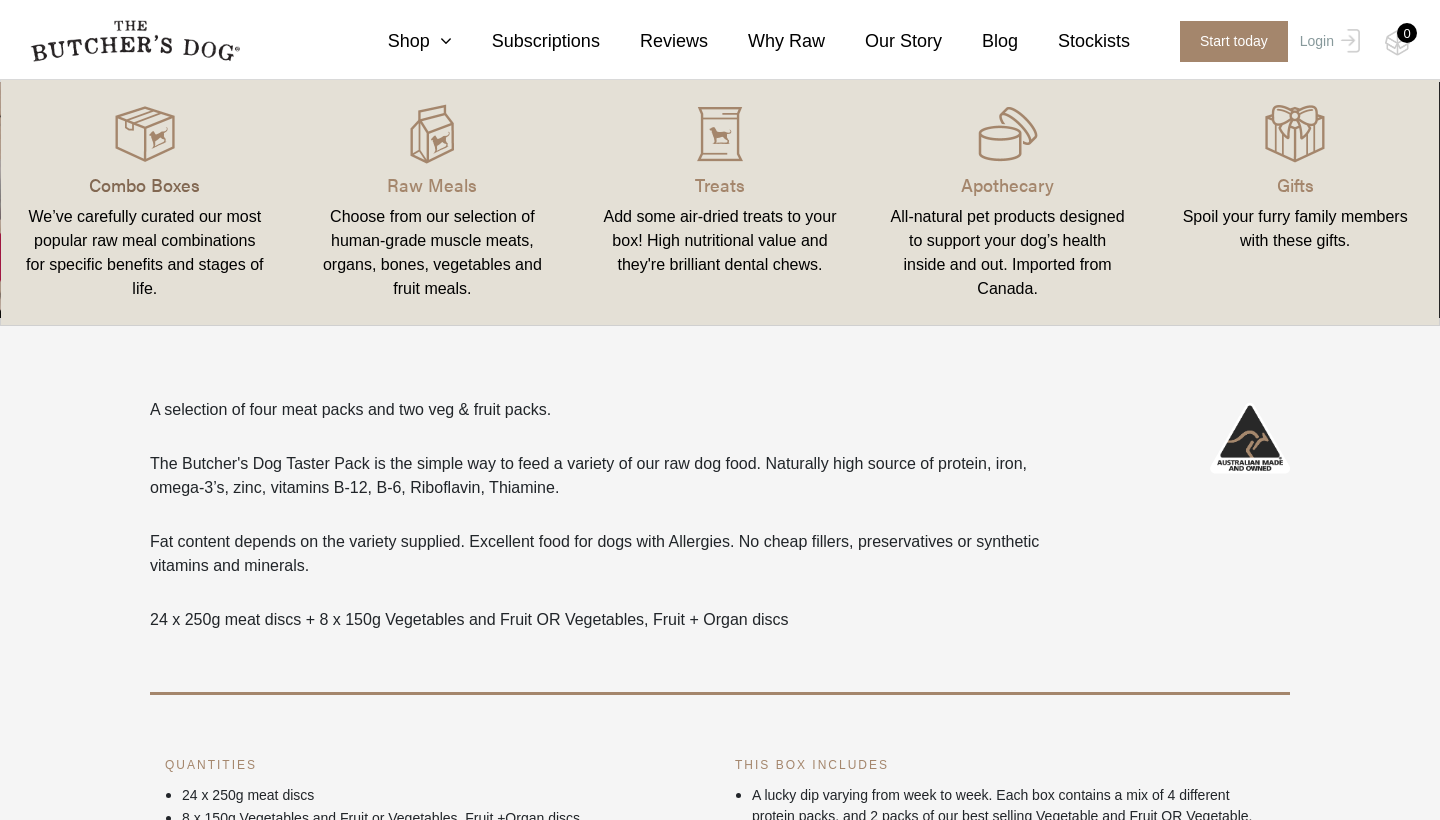 click on "Combo Boxes" at bounding box center (145, 184) 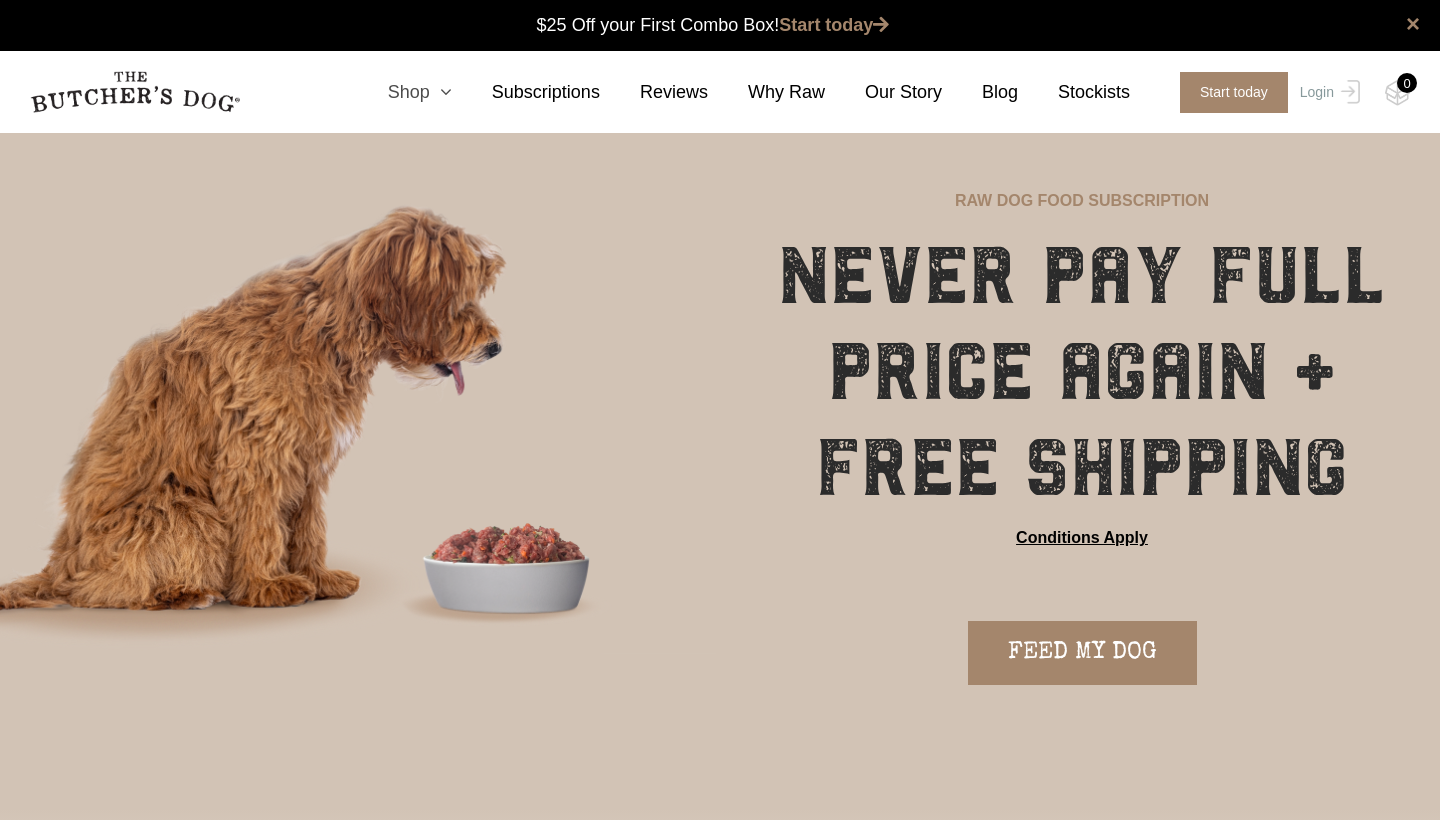scroll, scrollTop: 1, scrollLeft: 0, axis: vertical 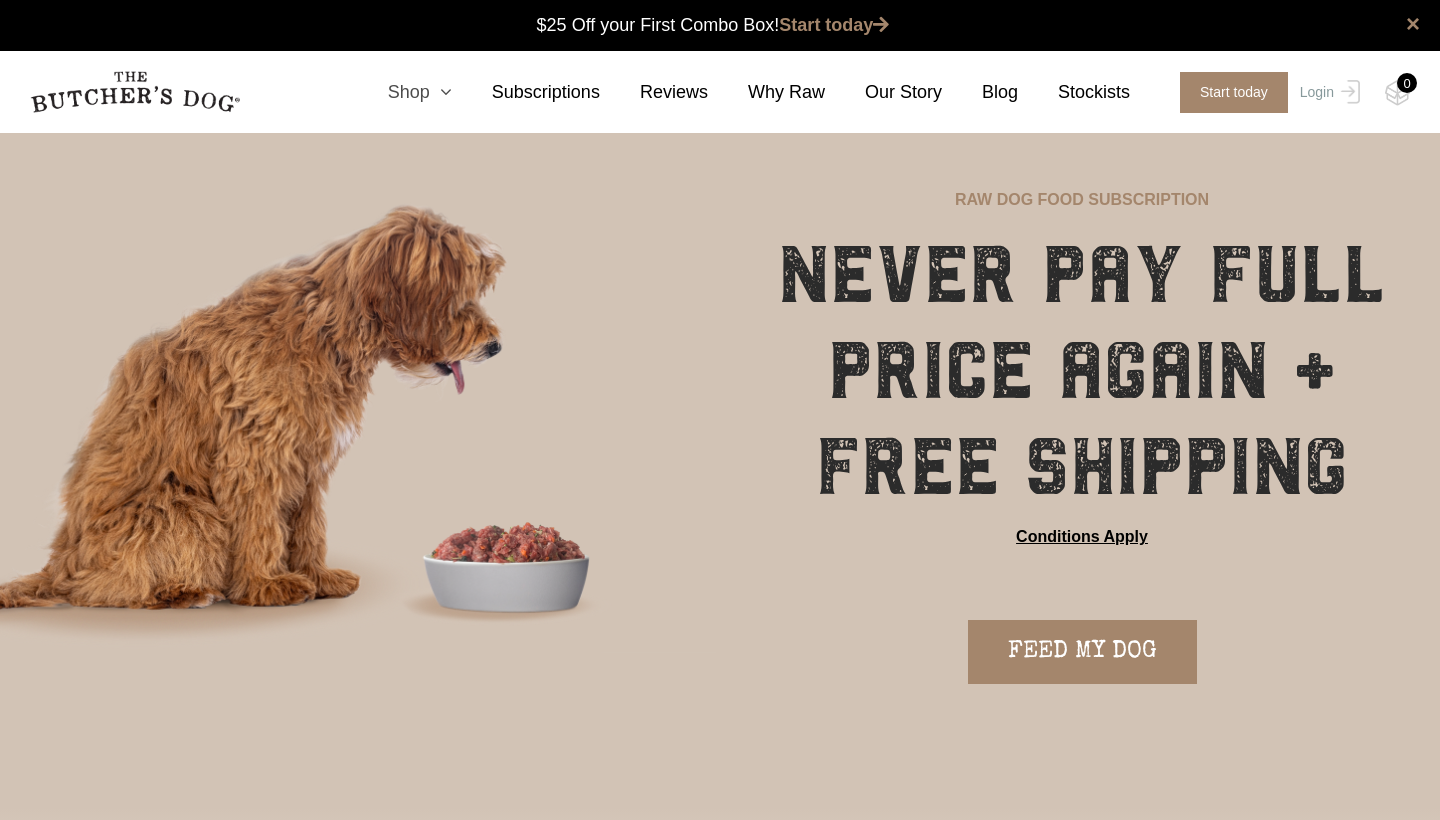 click at bounding box center [441, 92] 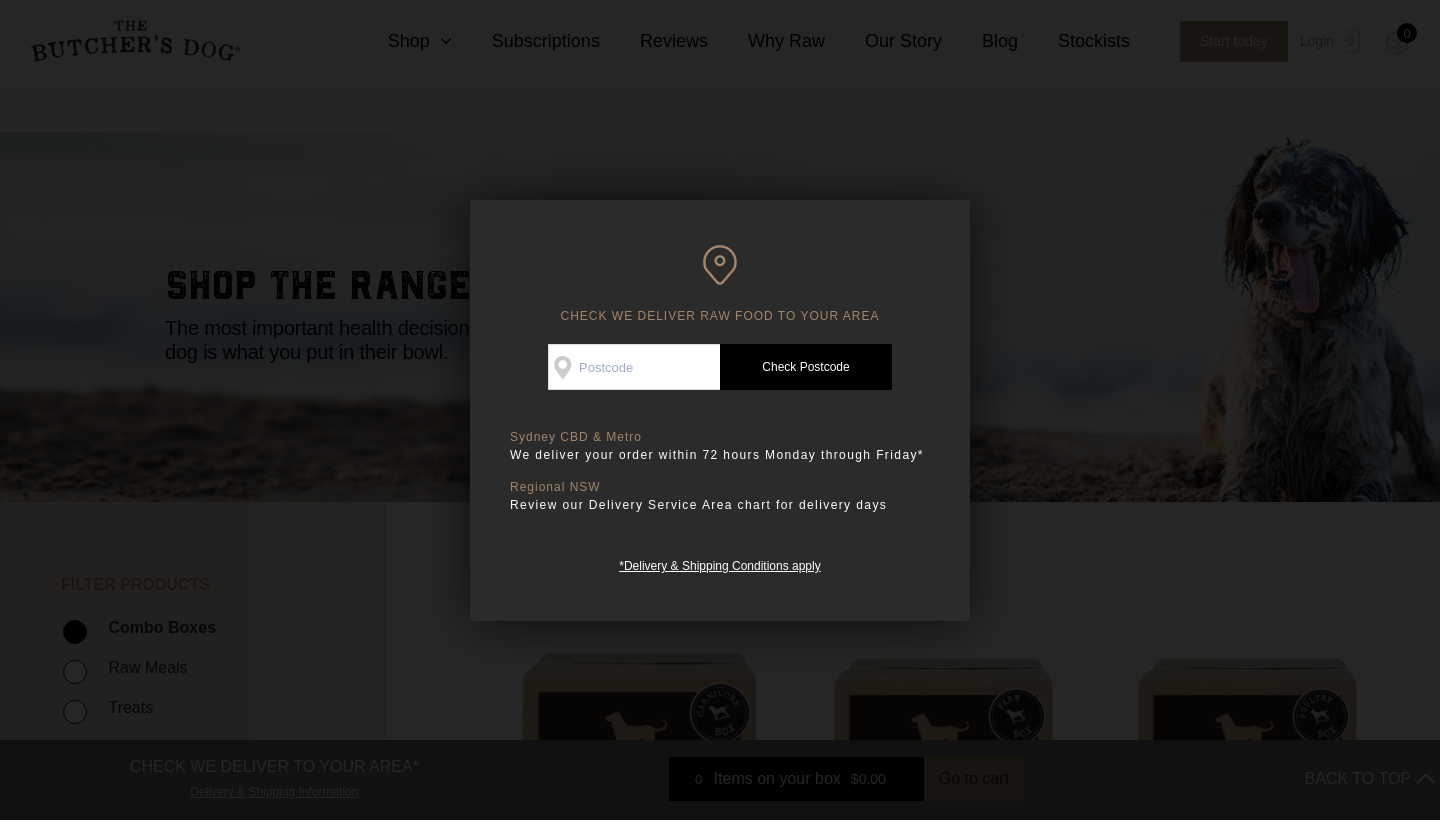 scroll, scrollTop: 541, scrollLeft: 0, axis: vertical 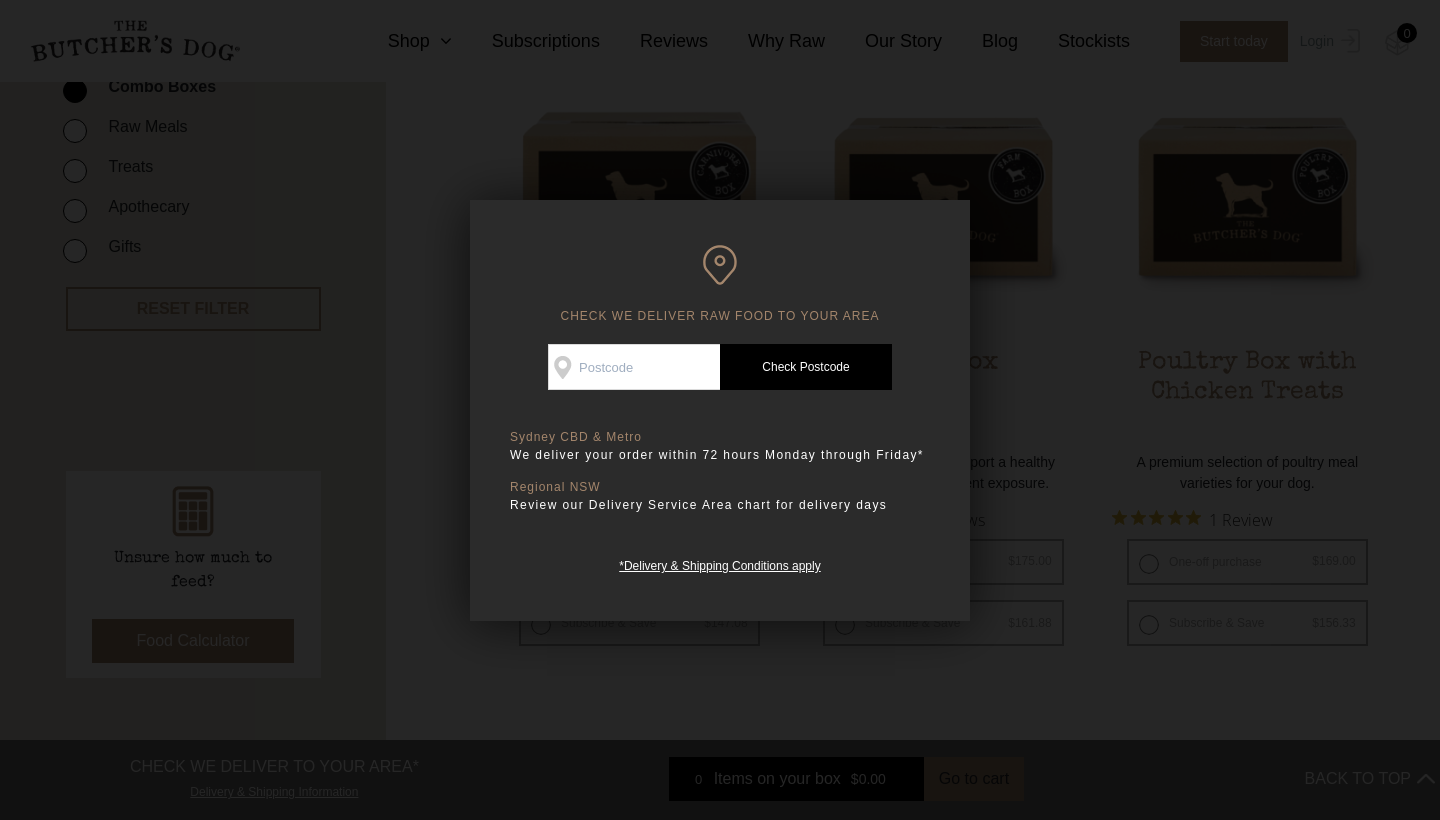 click at bounding box center [720, 410] 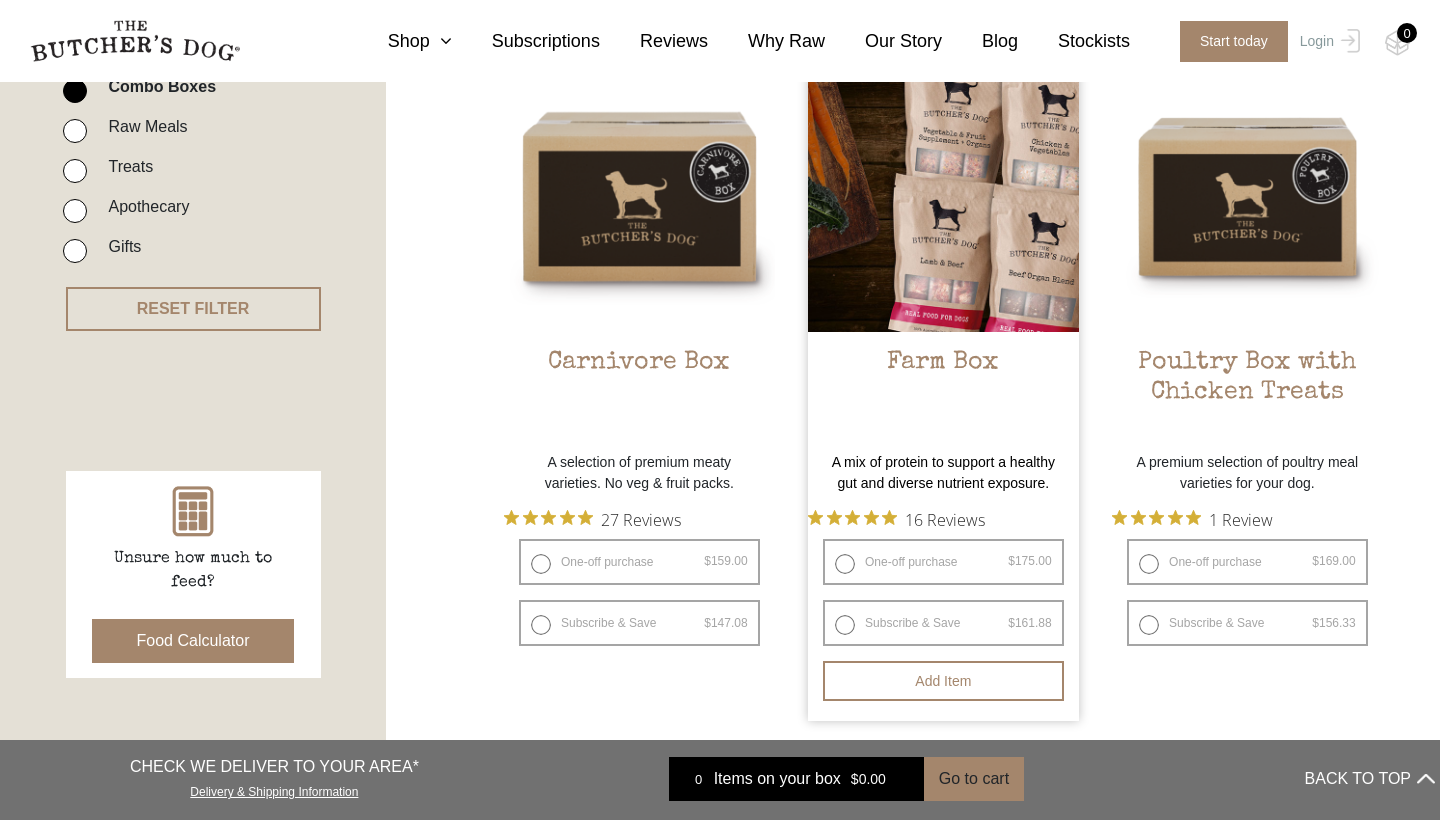 click on "Farm Box" at bounding box center [943, 395] 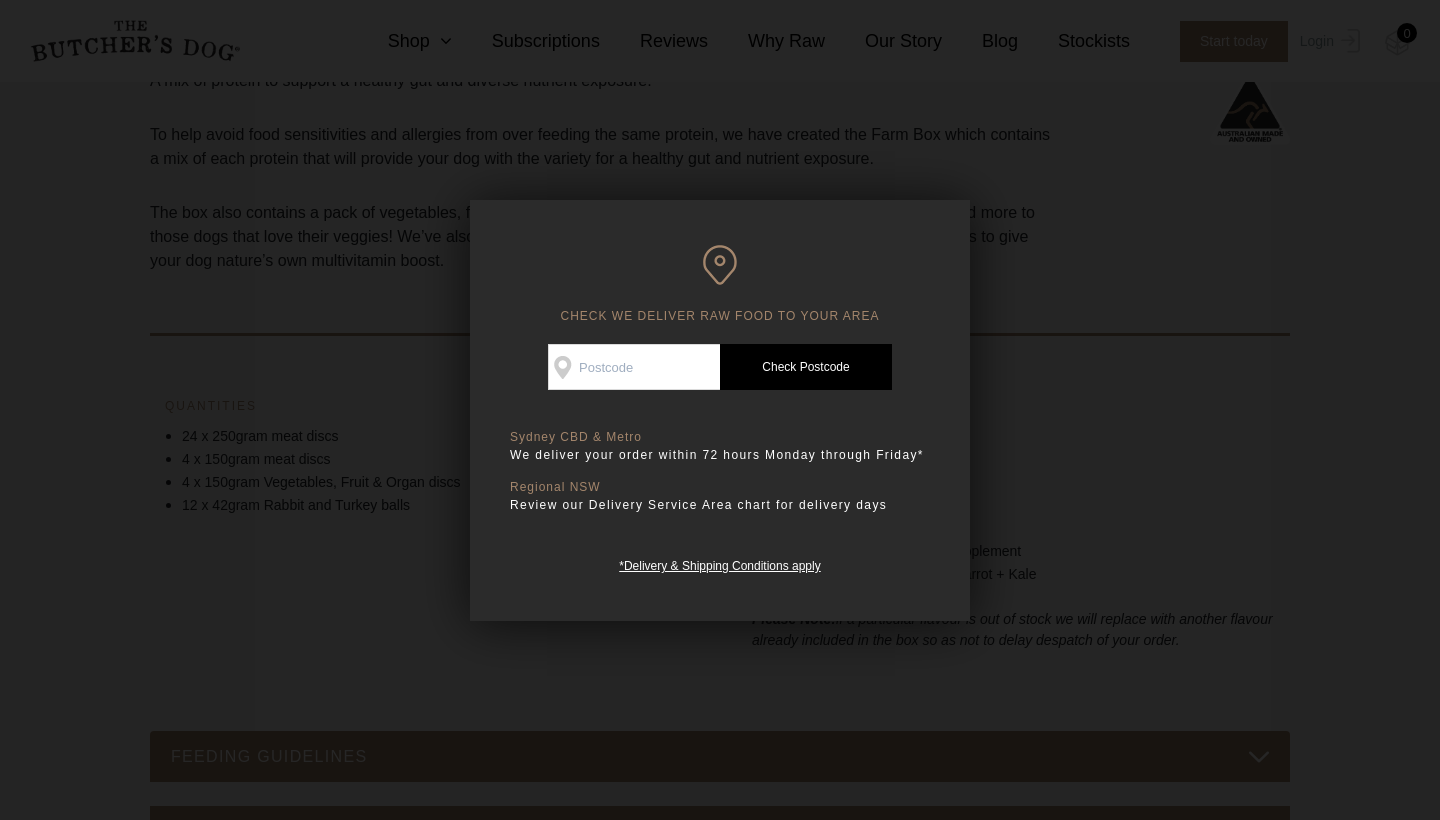 scroll, scrollTop: 629, scrollLeft: 0, axis: vertical 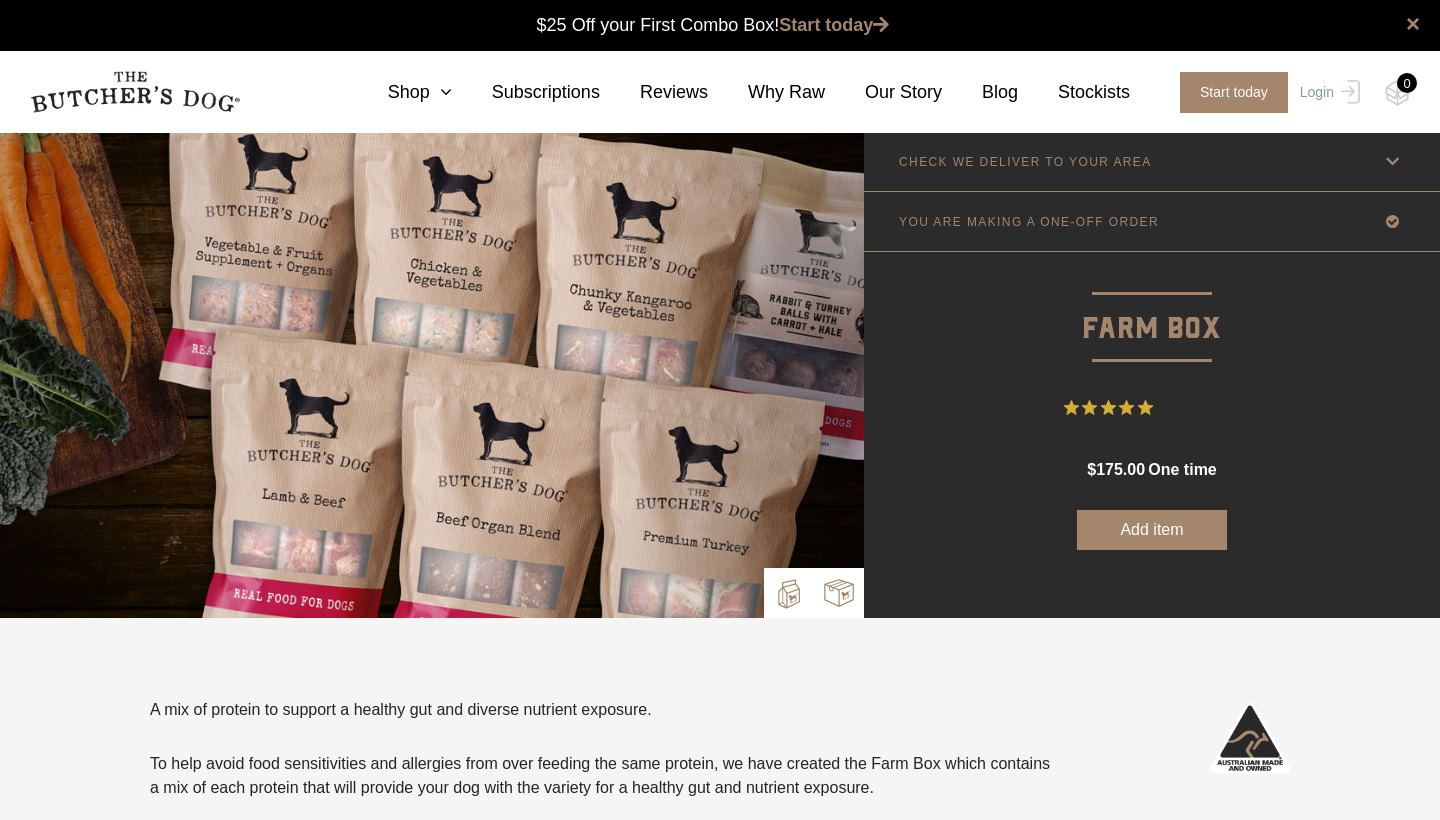 click at bounding box center (839, 593) 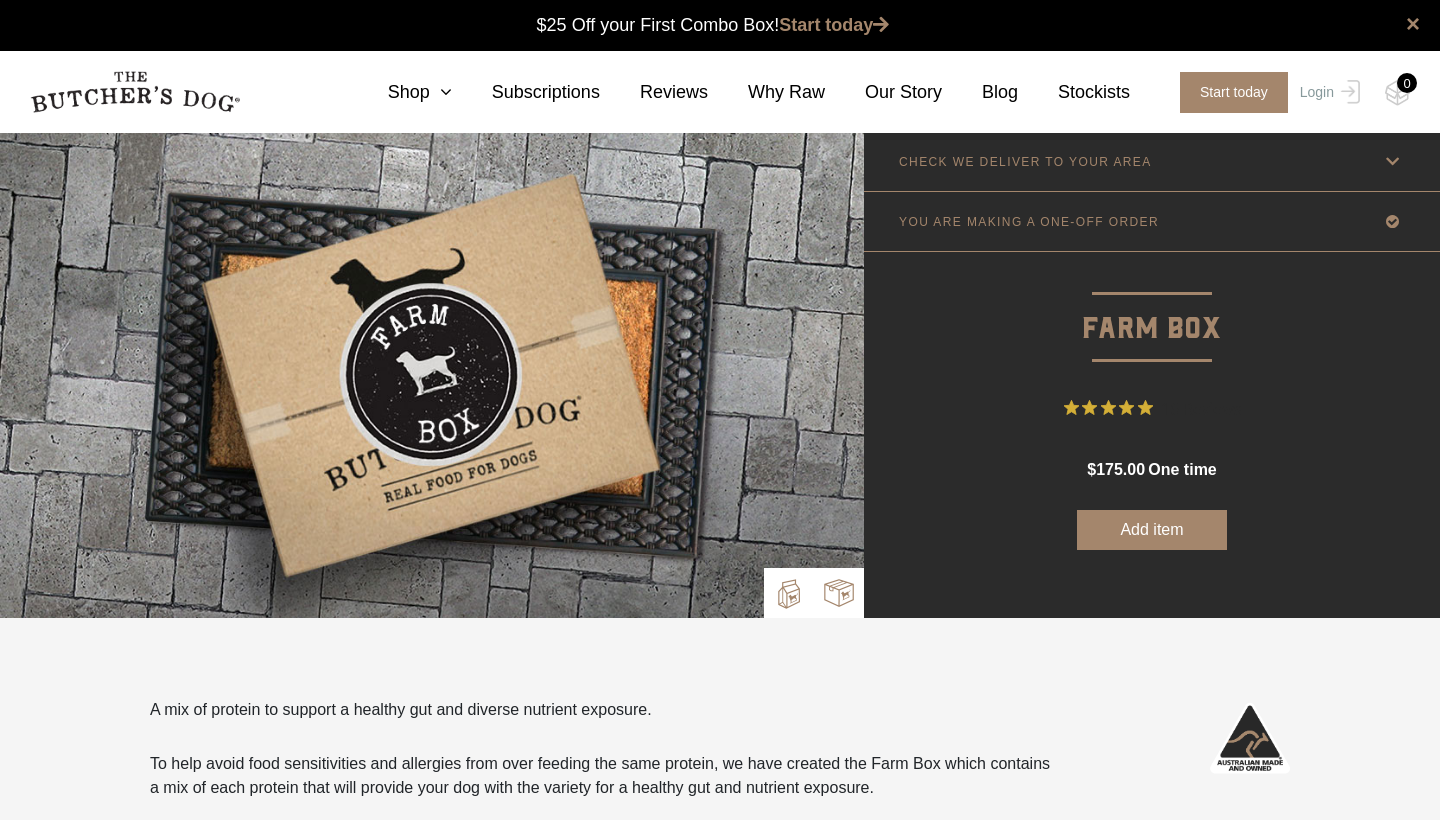 click at bounding box center [789, 594] 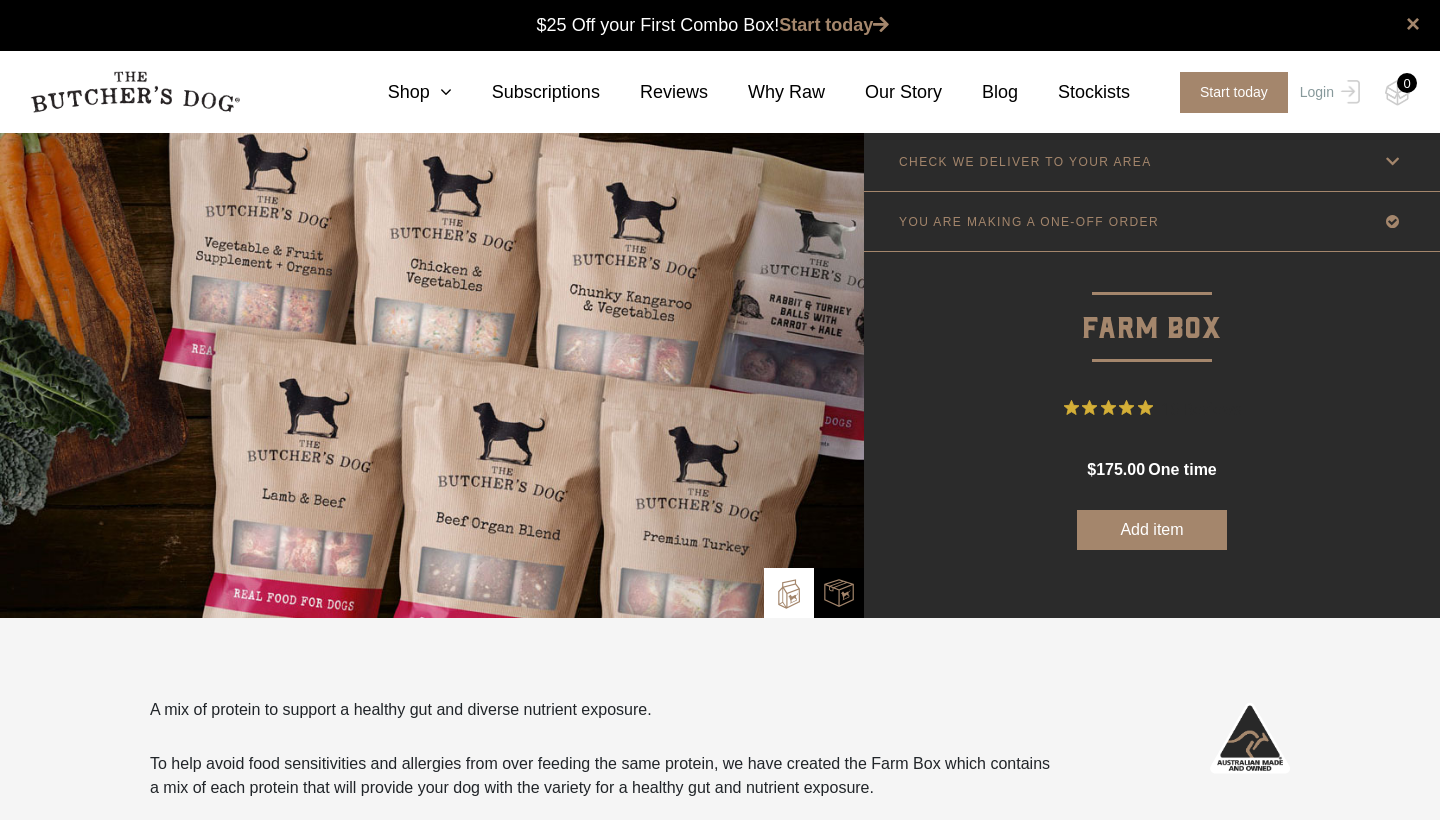 click on "YOU ARE MAKING A ONE-OFF ORDER" at bounding box center (1152, 221) 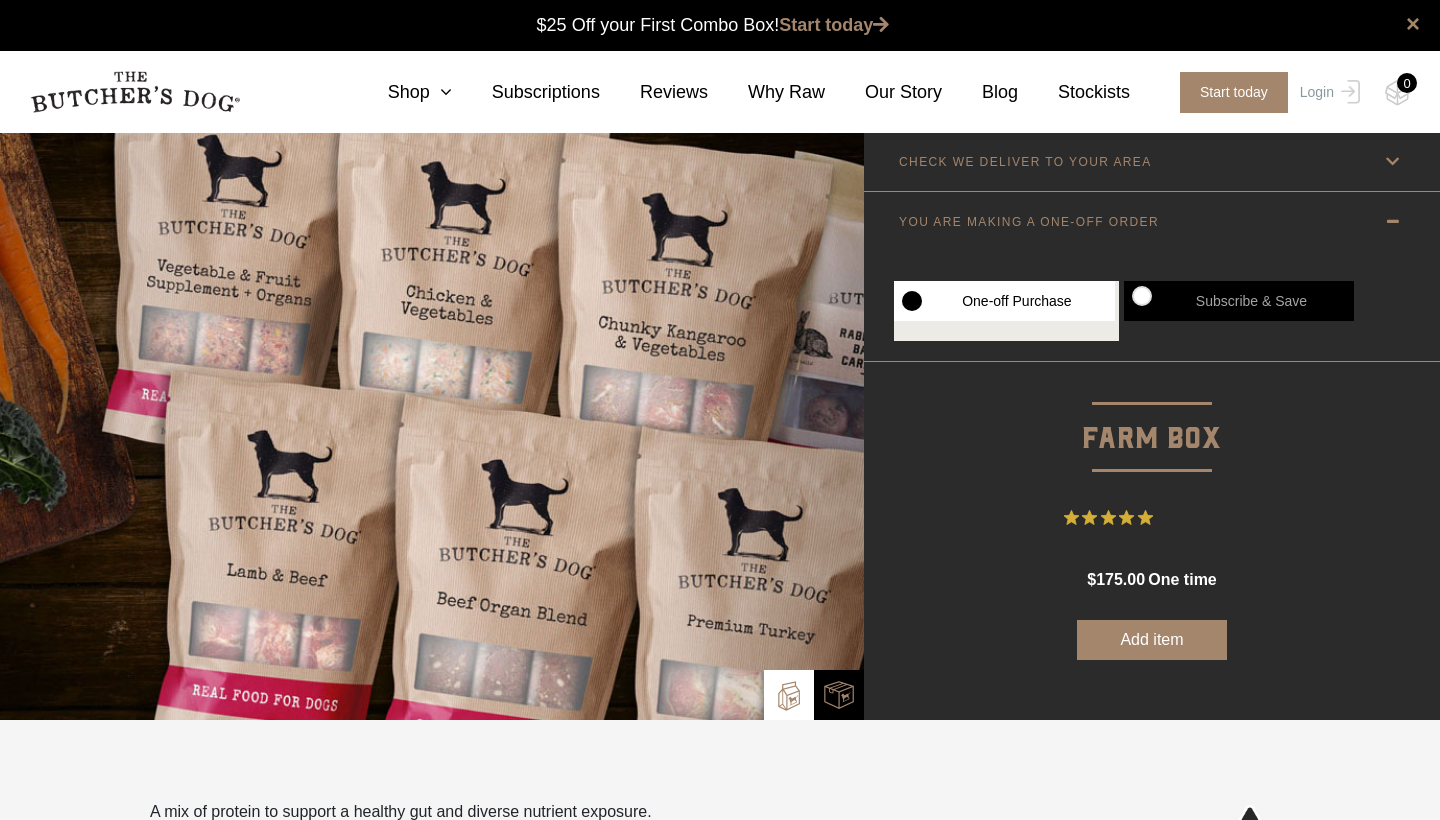 click on "Subscribe & Save" at bounding box center (1239, 301) 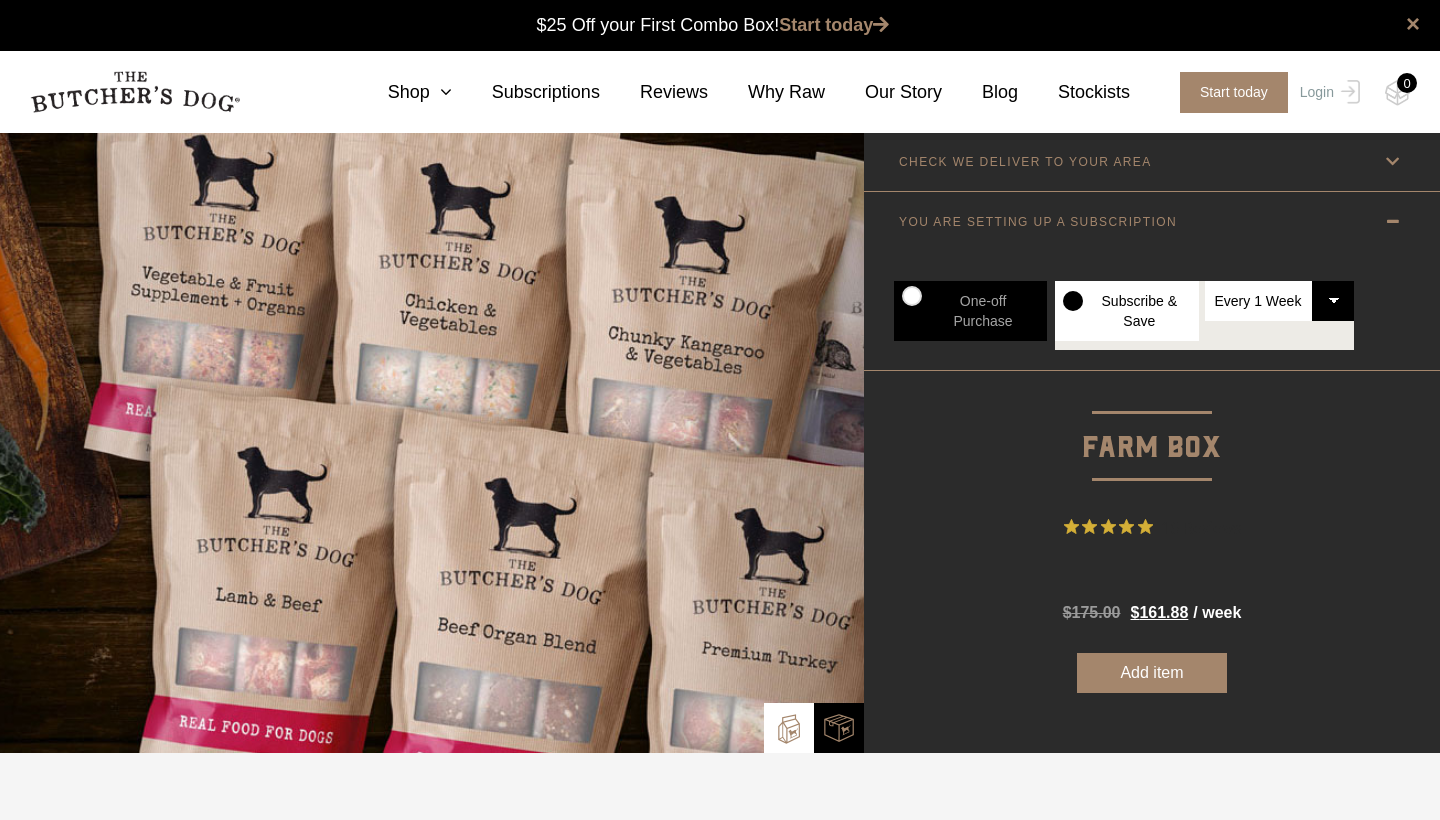 scroll, scrollTop: 0, scrollLeft: 0, axis: both 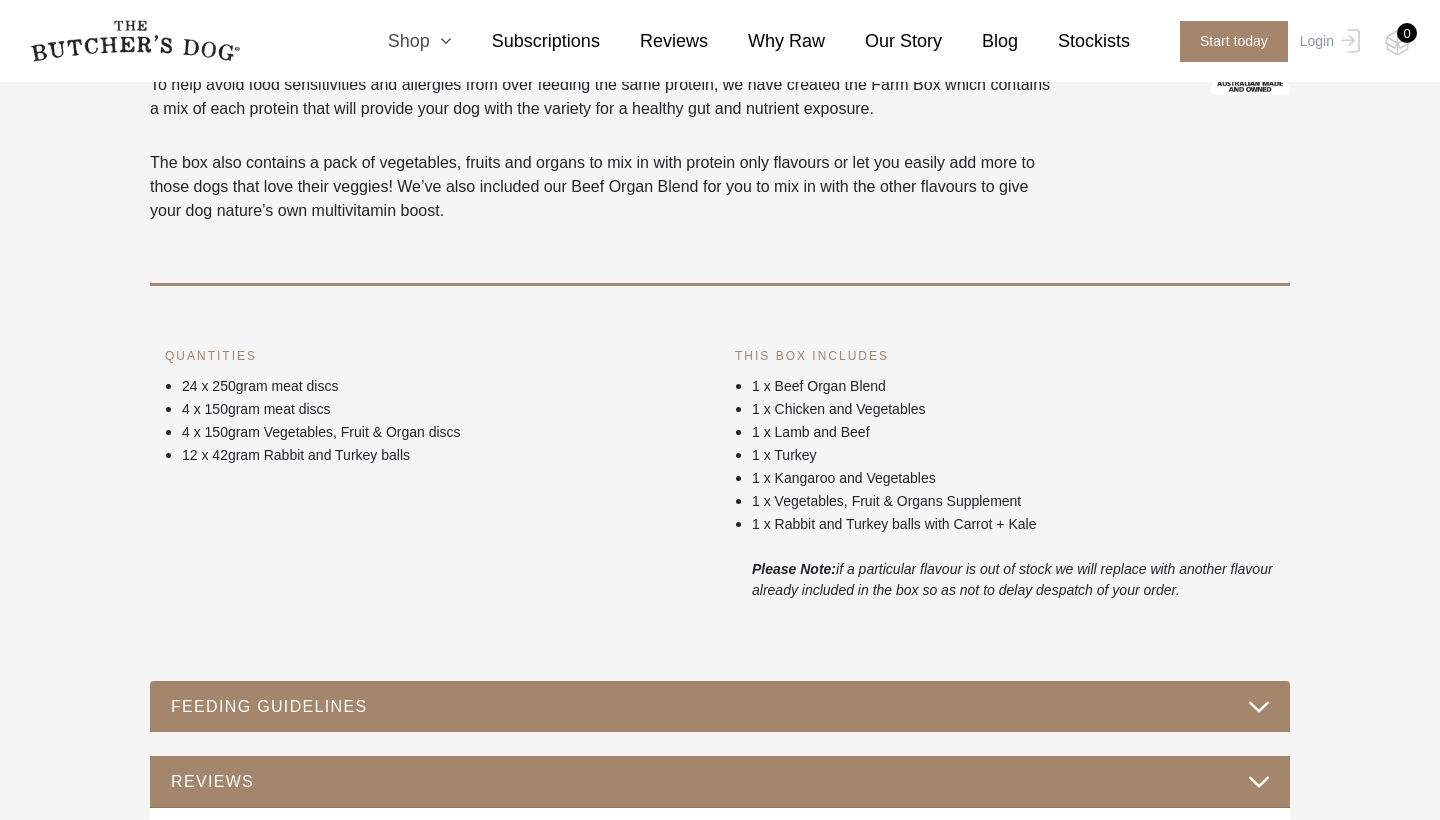 click at bounding box center (441, 41) 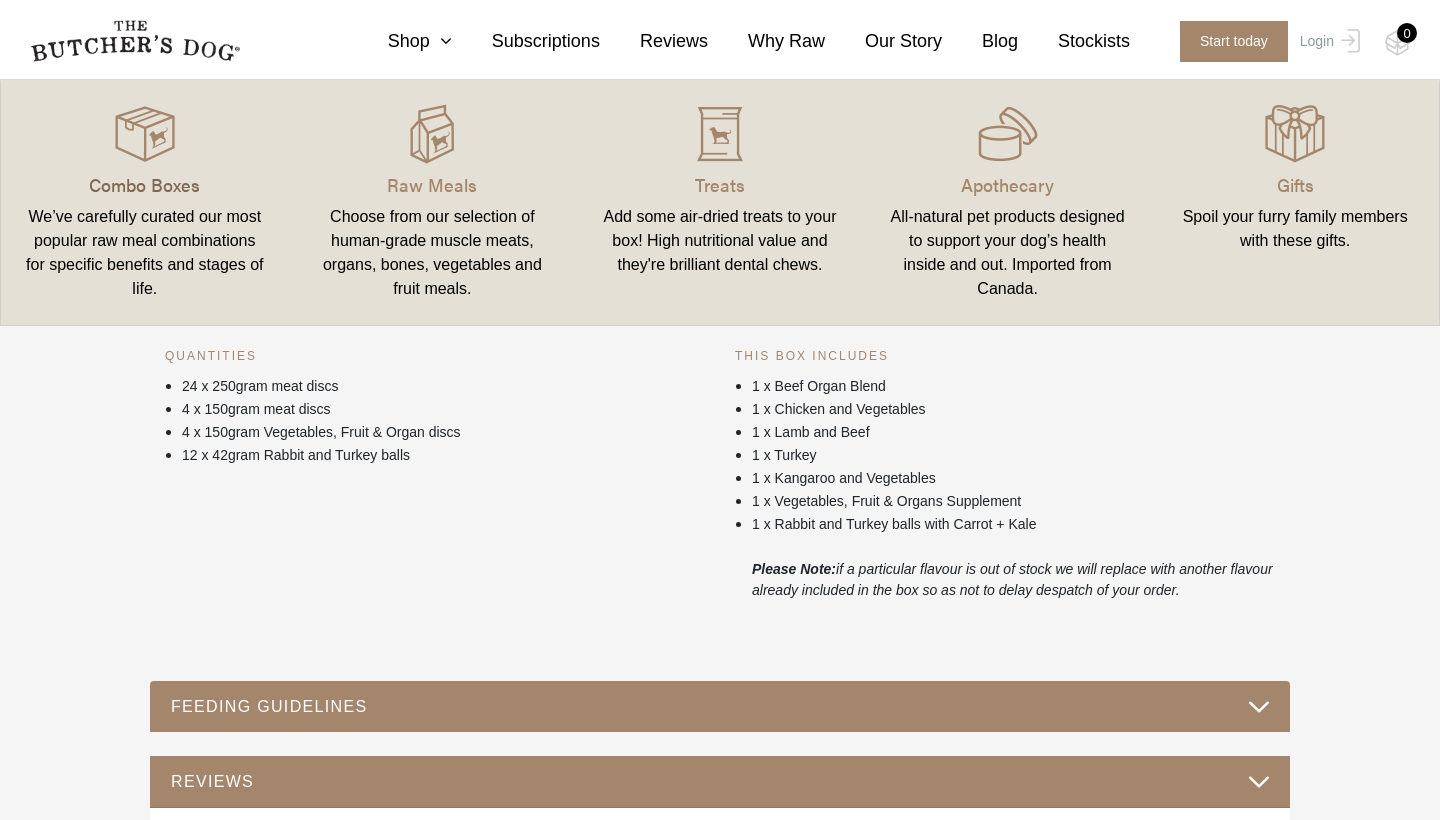 click on "Combo Boxes" at bounding box center (145, 184) 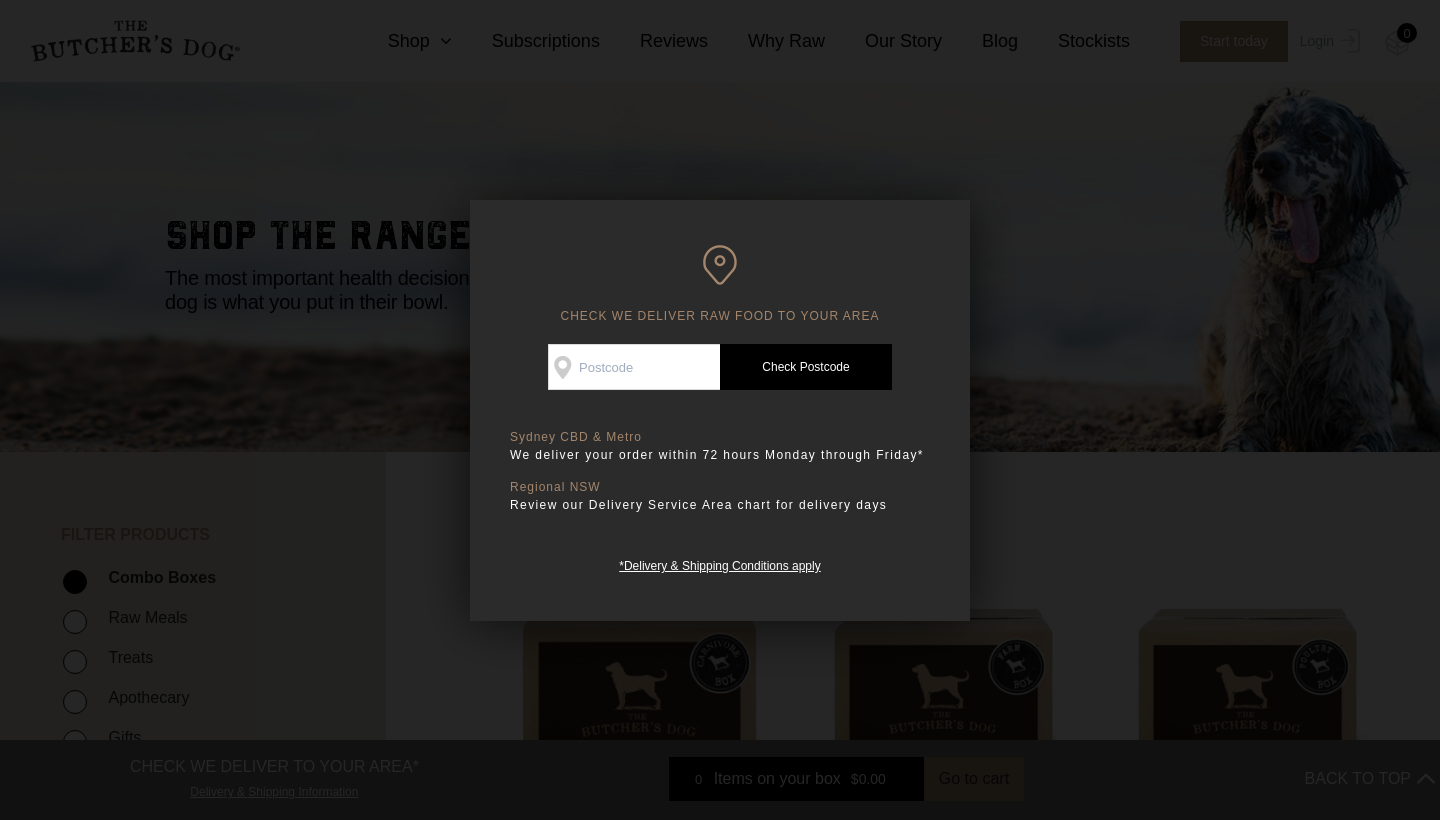 click at bounding box center (720, 410) 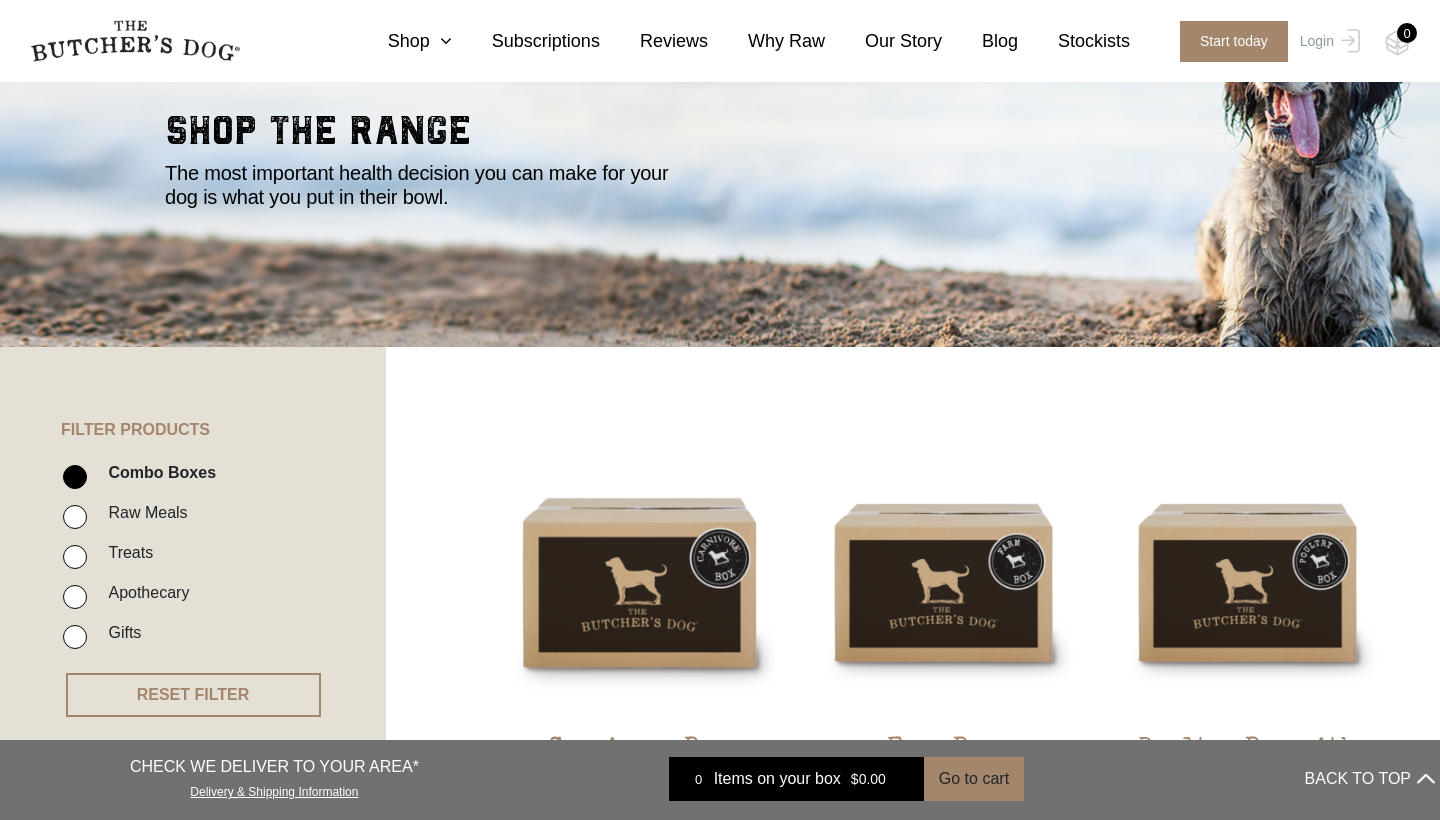 scroll, scrollTop: 441, scrollLeft: 0, axis: vertical 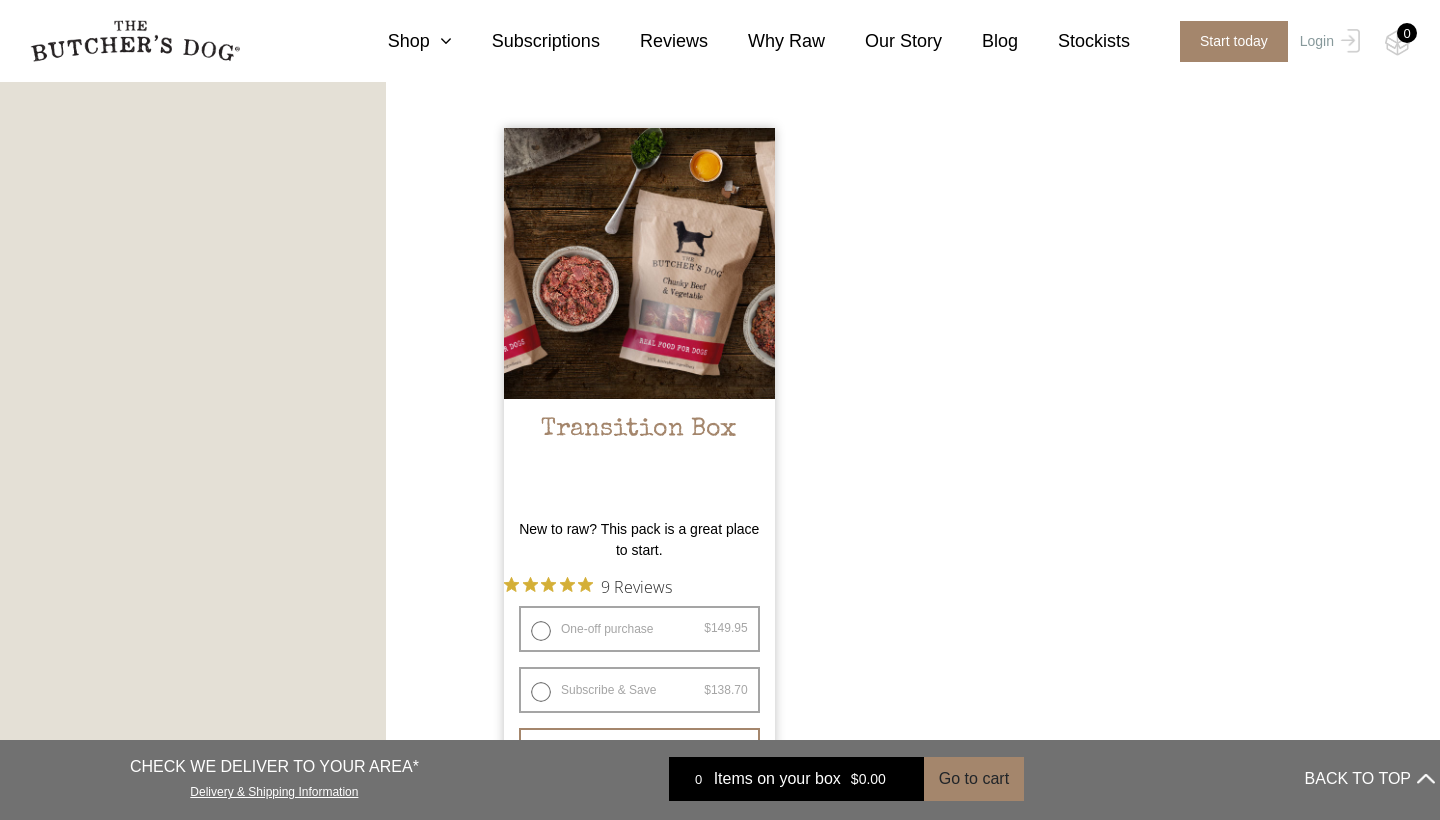click on "Transition Box" at bounding box center [639, 462] 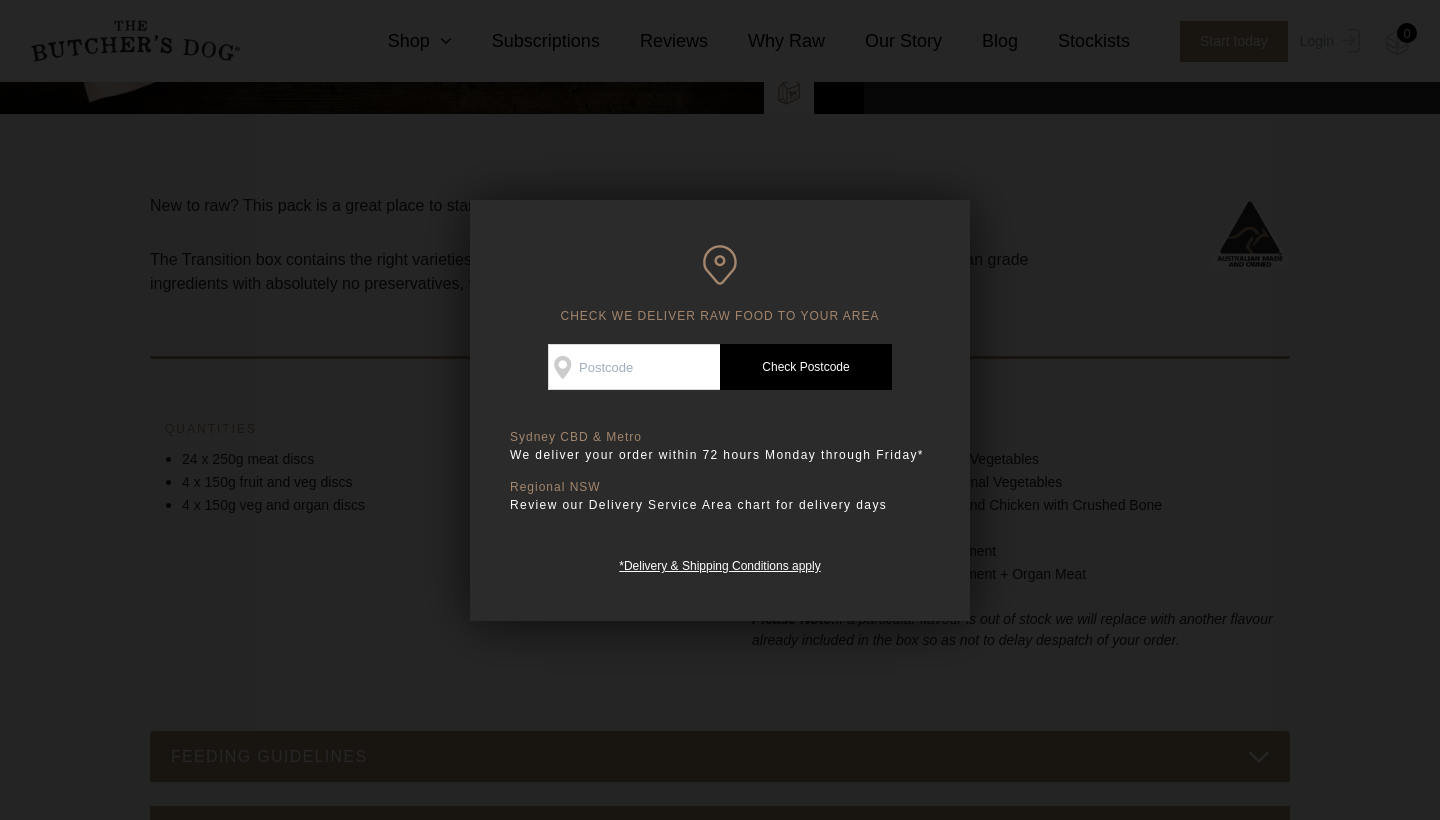 scroll, scrollTop: 0, scrollLeft: 0, axis: both 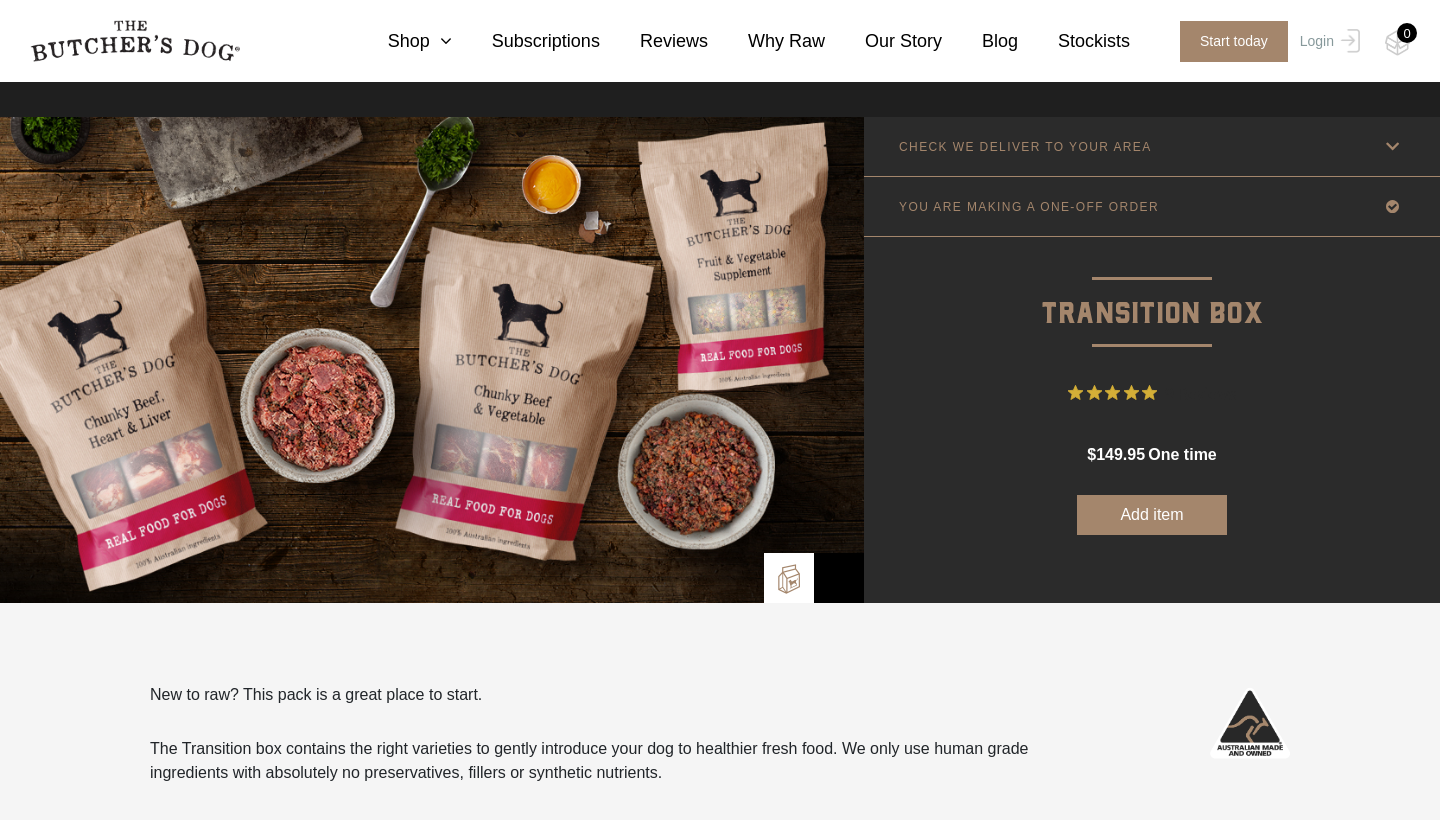 click on "YOU ARE MAKING A ONE-OFF ORDER" at bounding box center [1152, 206] 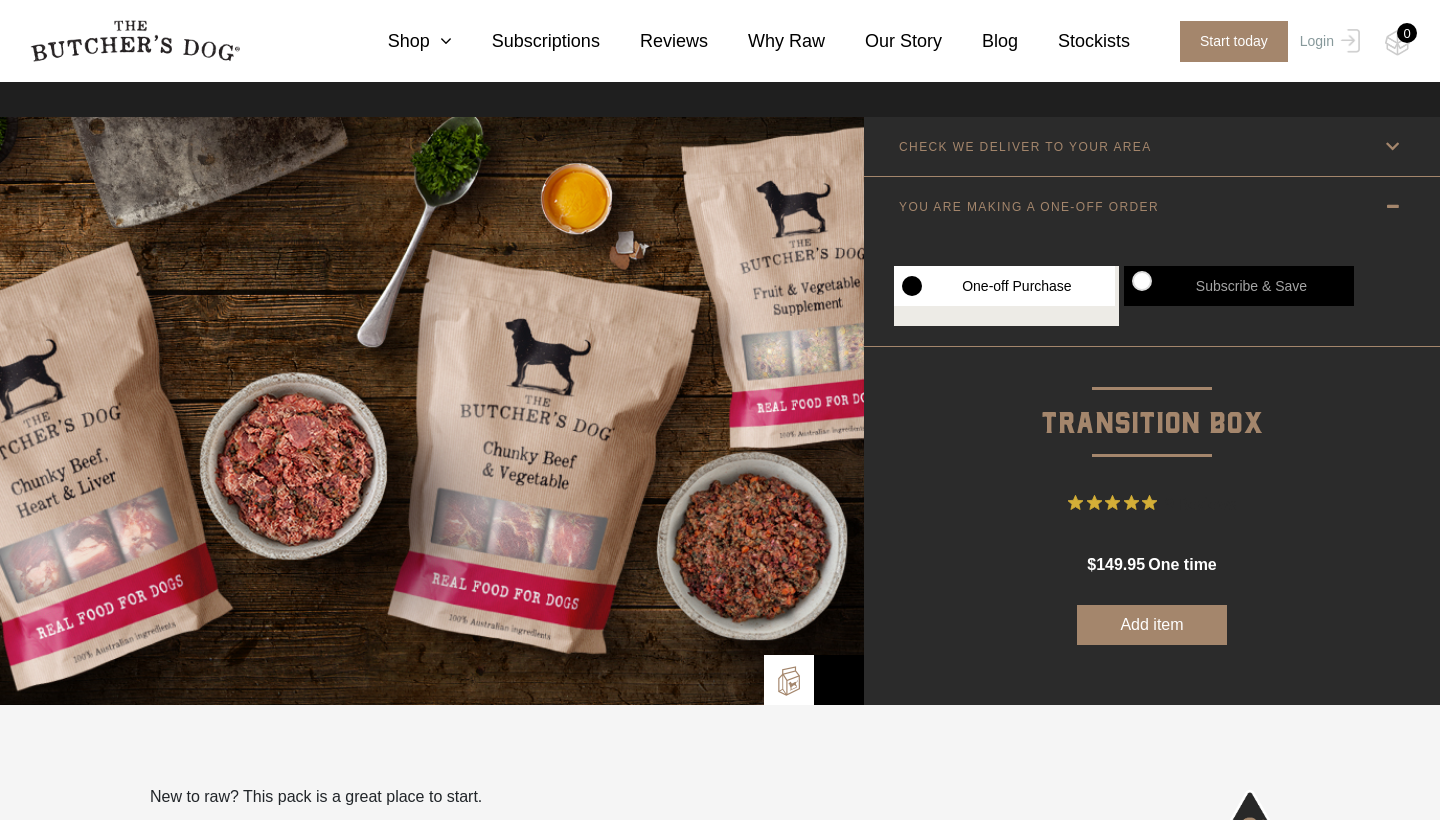 click on "Subscribe & Save" at bounding box center (1239, 286) 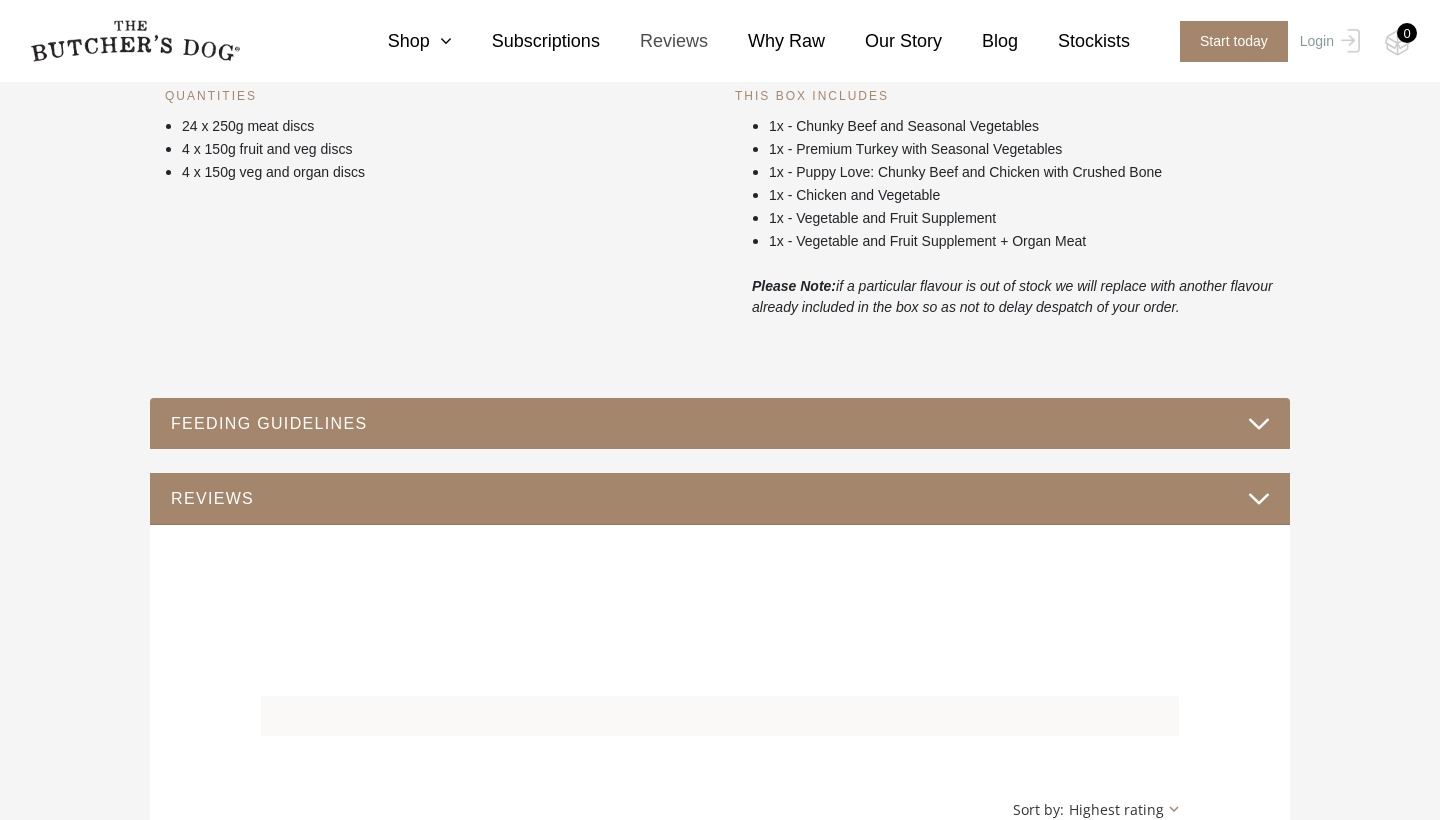 scroll, scrollTop: 488, scrollLeft: 0, axis: vertical 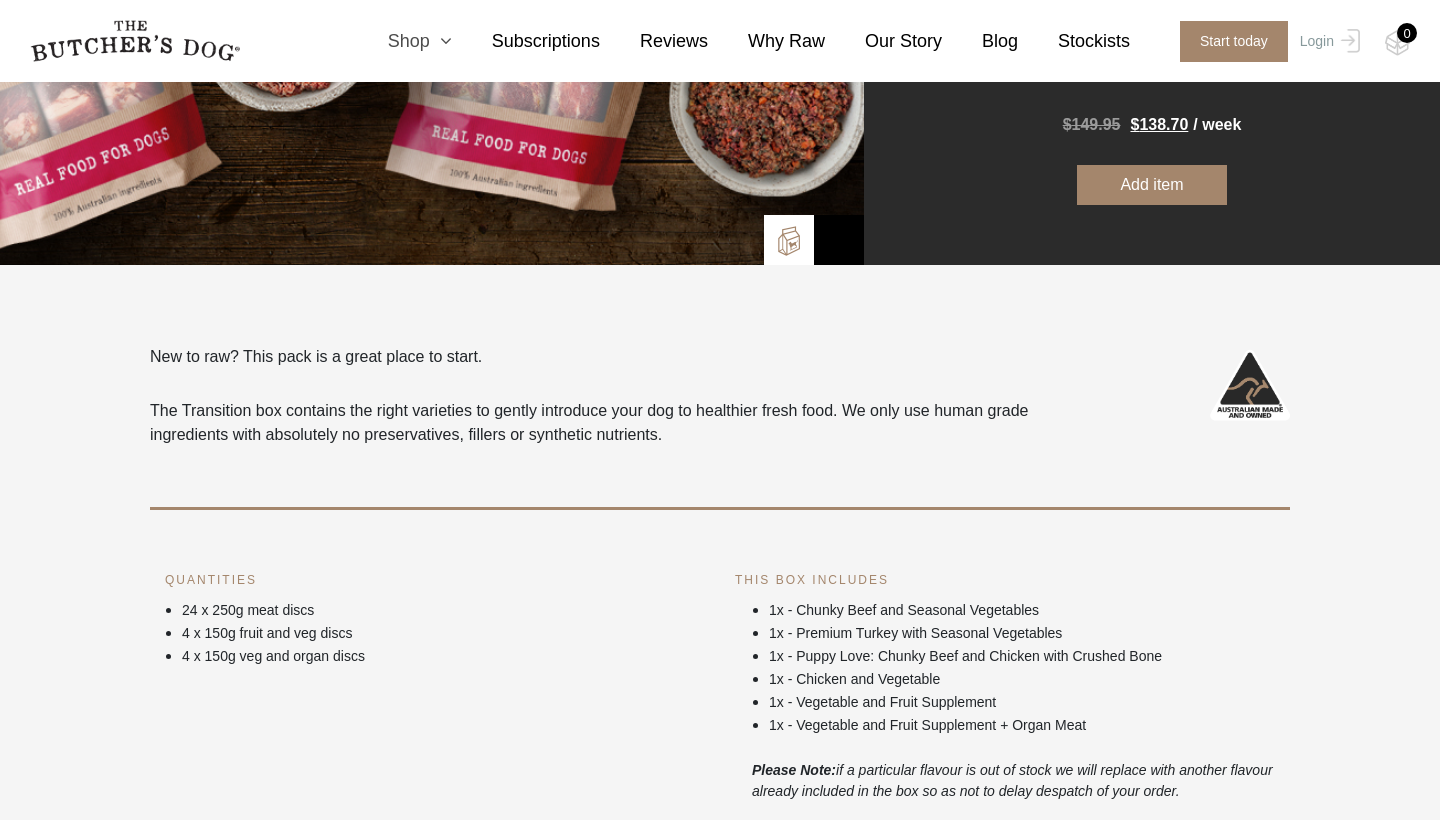 click at bounding box center (441, 41) 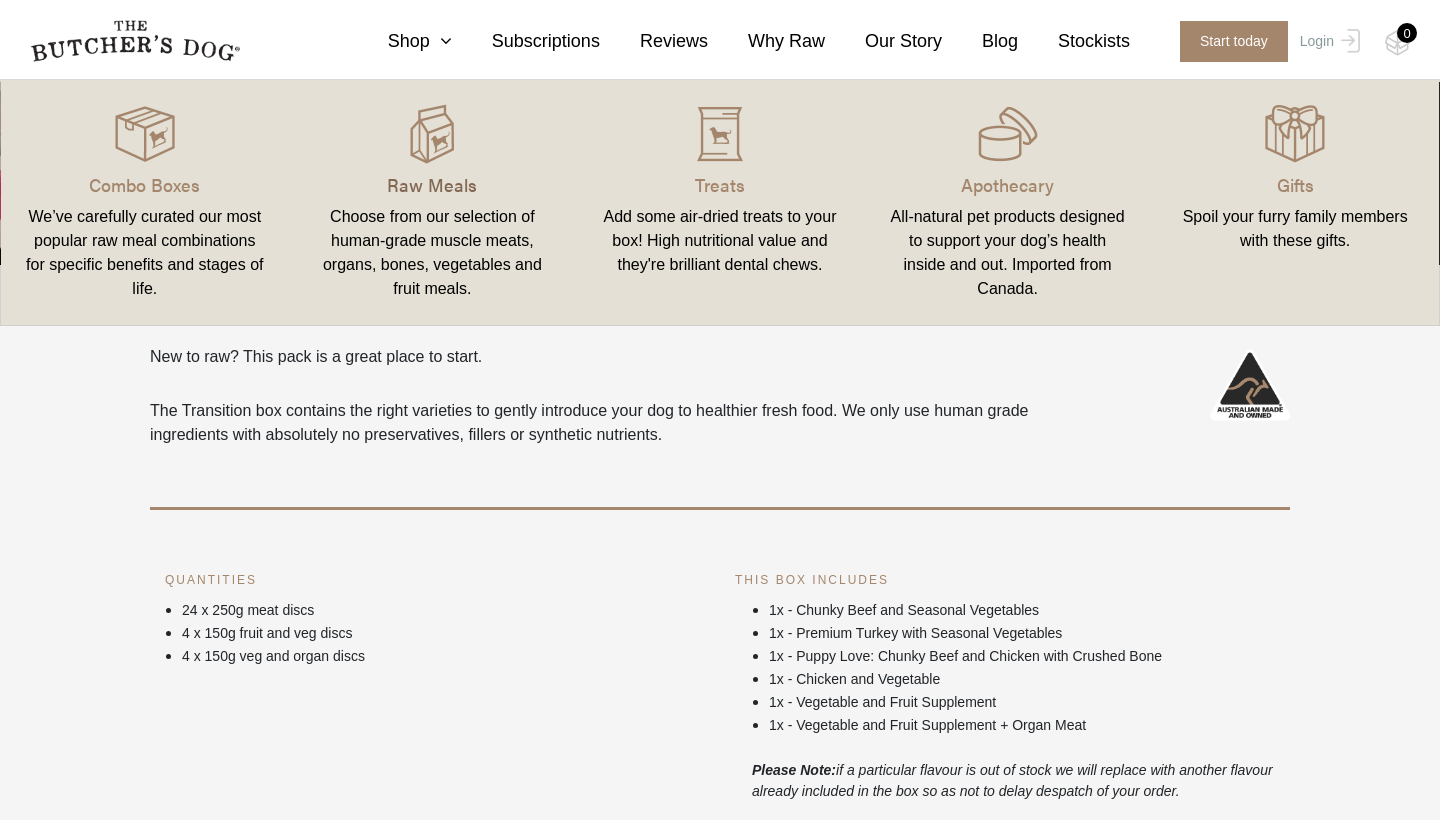 click on "Raw Meals" at bounding box center (433, 184) 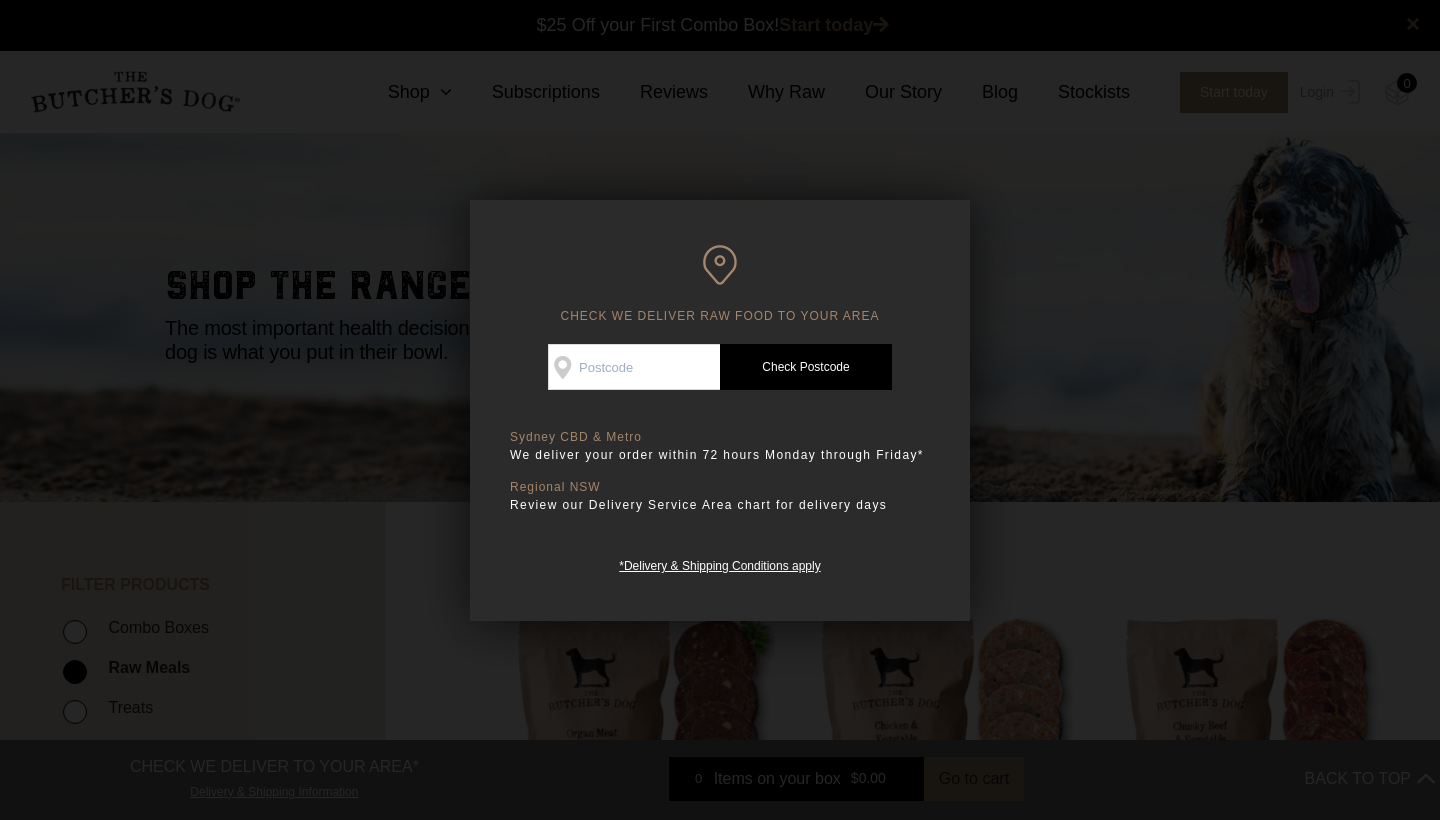 scroll, scrollTop: 1, scrollLeft: 0, axis: vertical 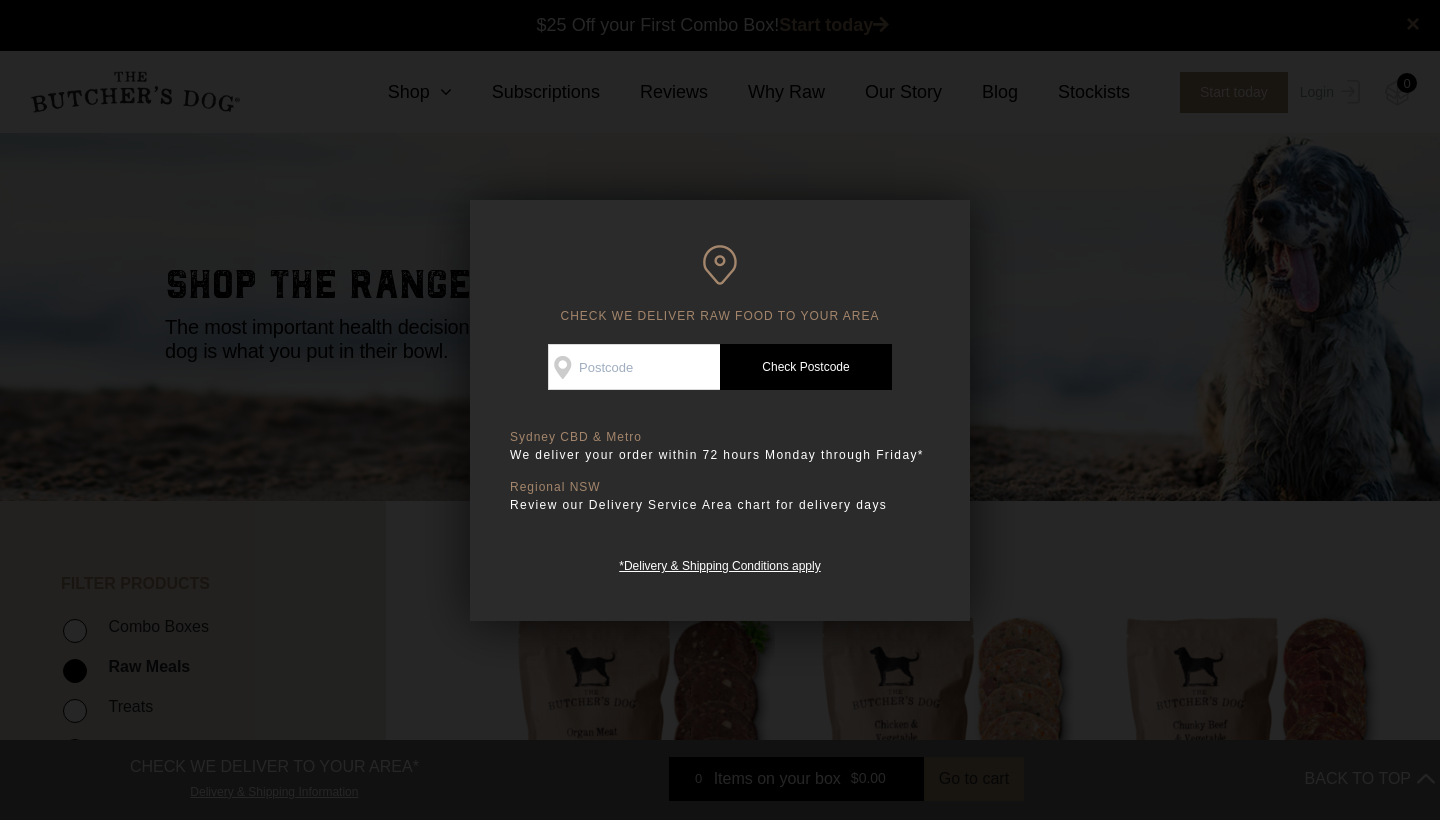click at bounding box center [720, 410] 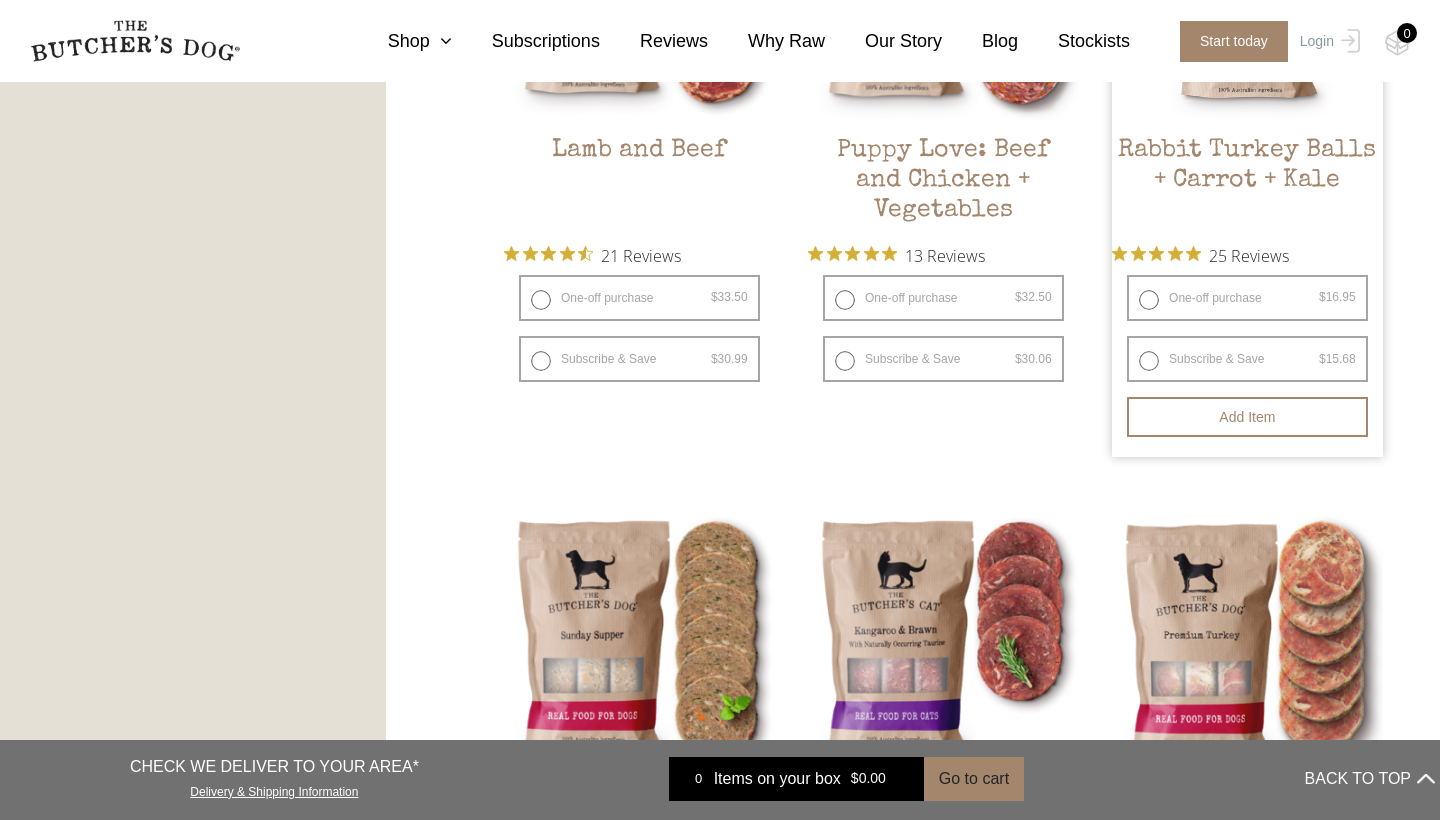 scroll, scrollTop: 1816, scrollLeft: 0, axis: vertical 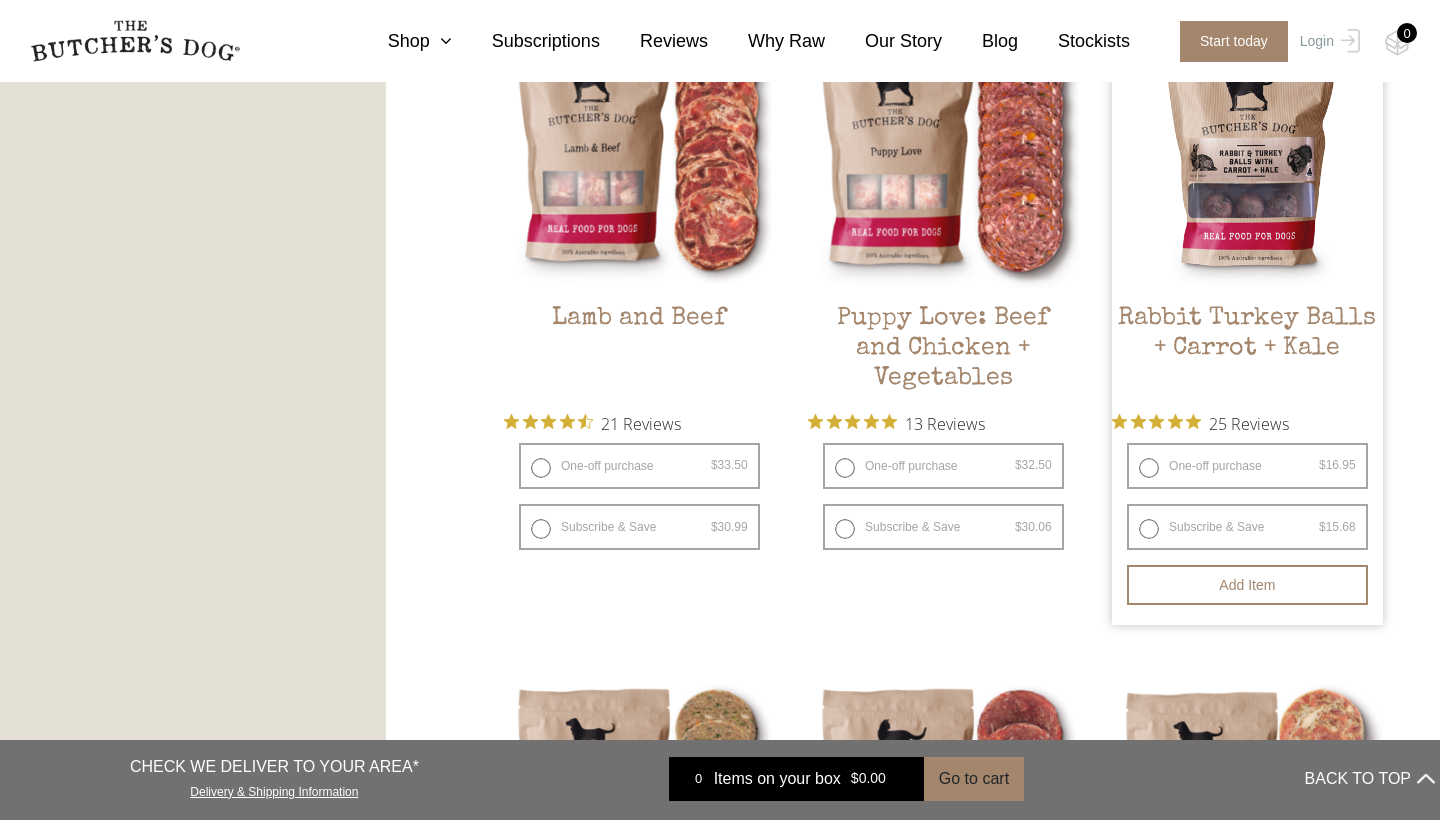 click on "Rabbit Turkey Balls + Carrot + Kale" at bounding box center (1247, 351) 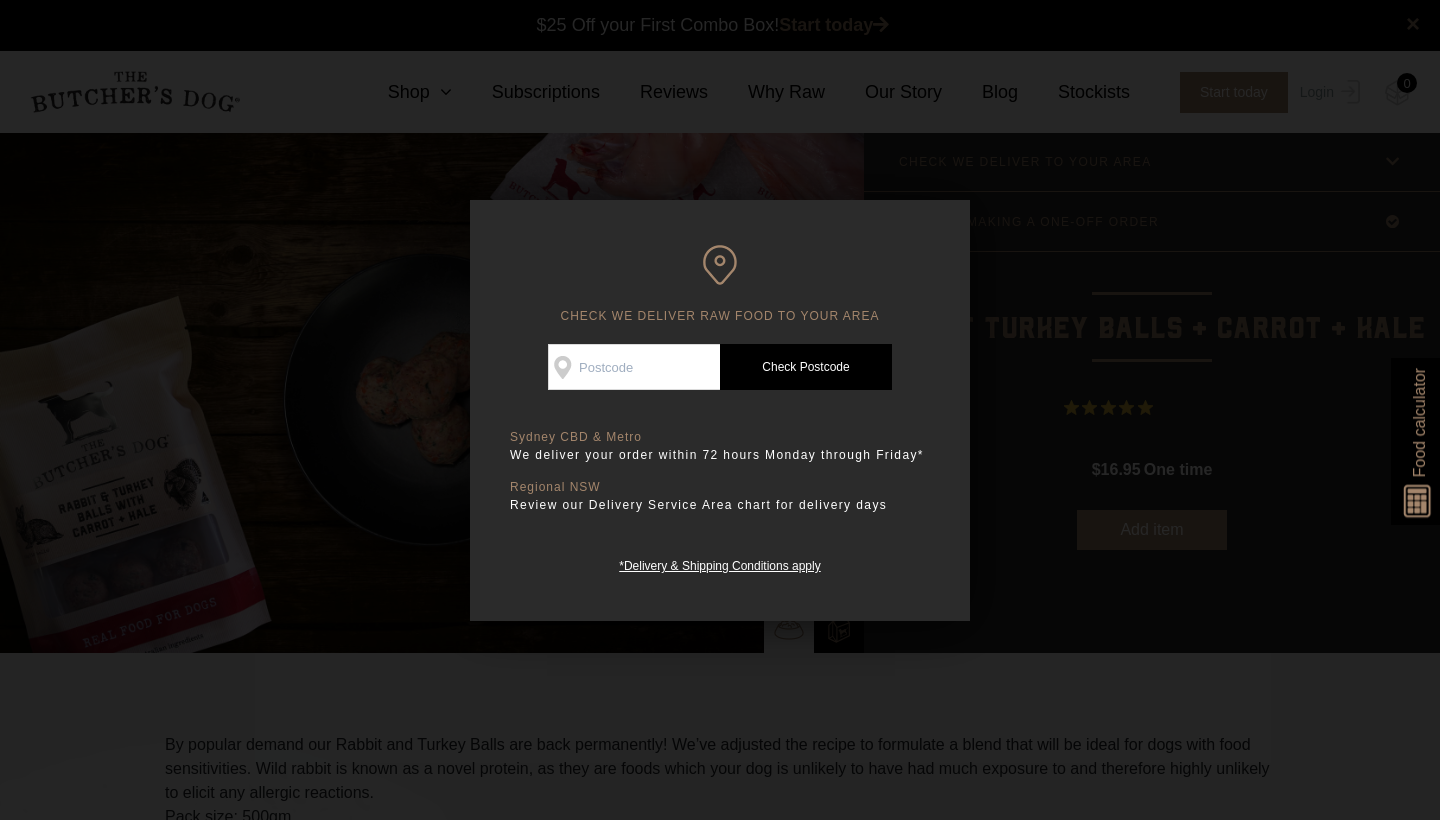 scroll, scrollTop: 0, scrollLeft: 0, axis: both 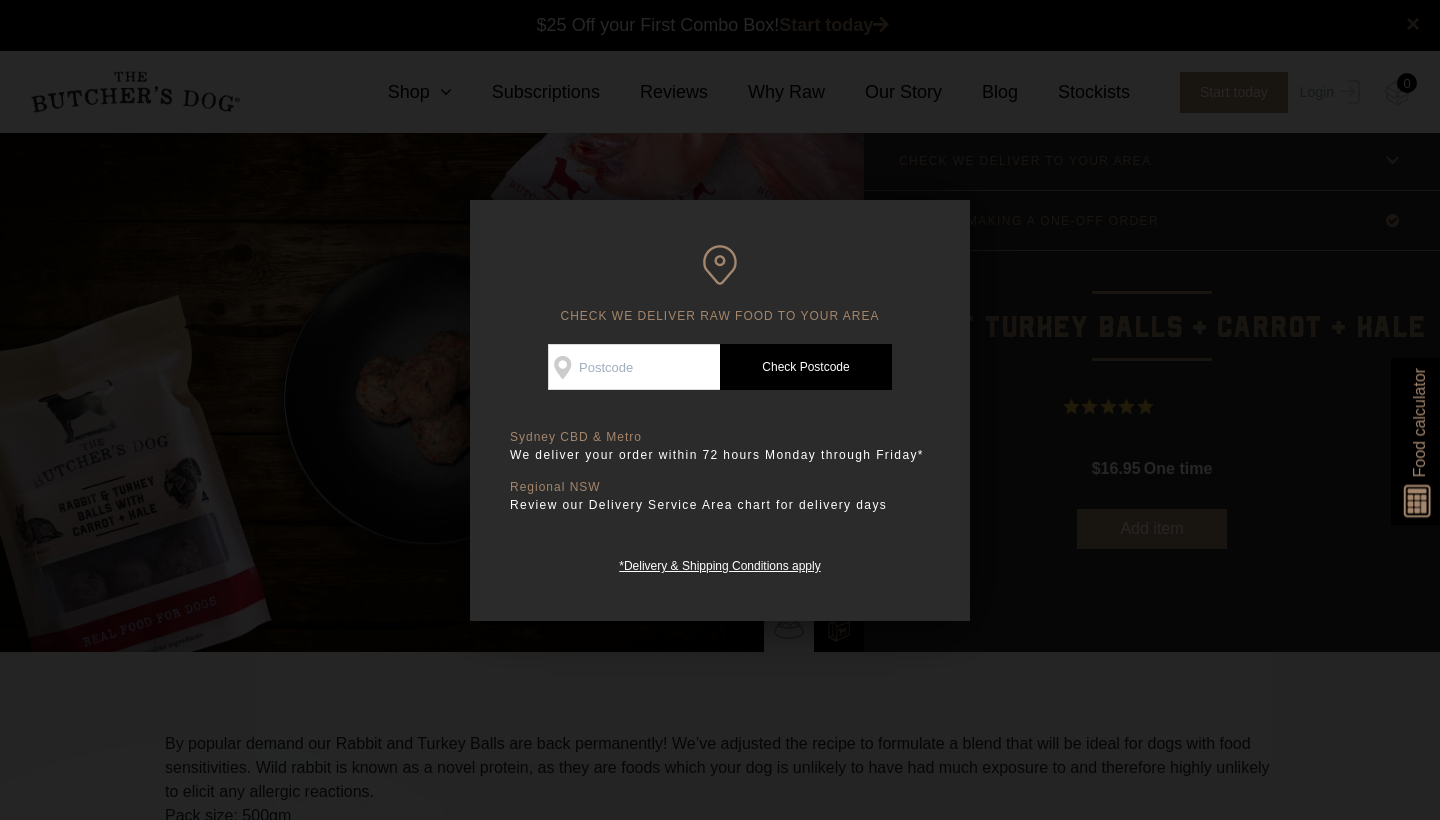 click at bounding box center [720, 410] 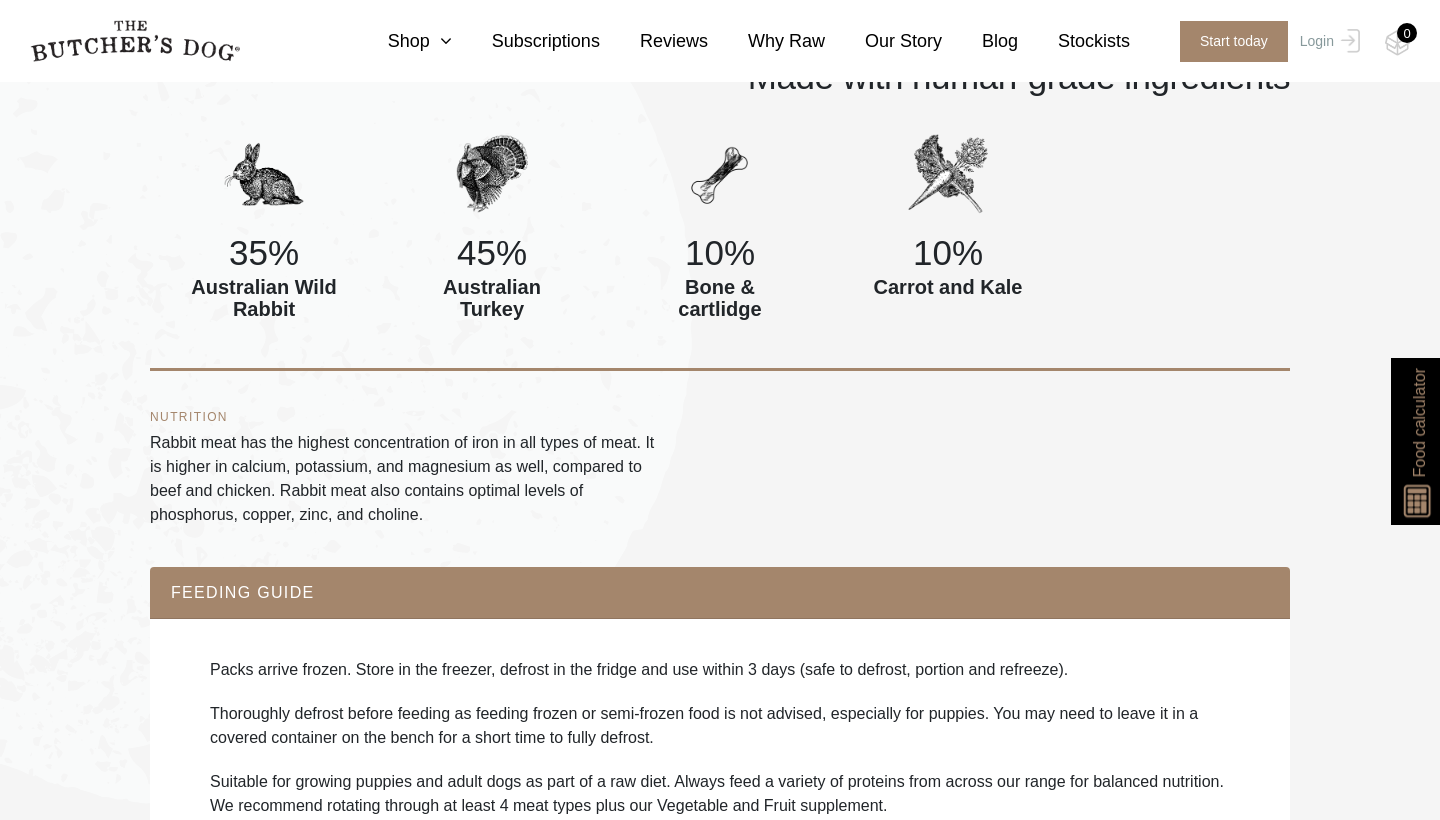scroll, scrollTop: 767, scrollLeft: 0, axis: vertical 